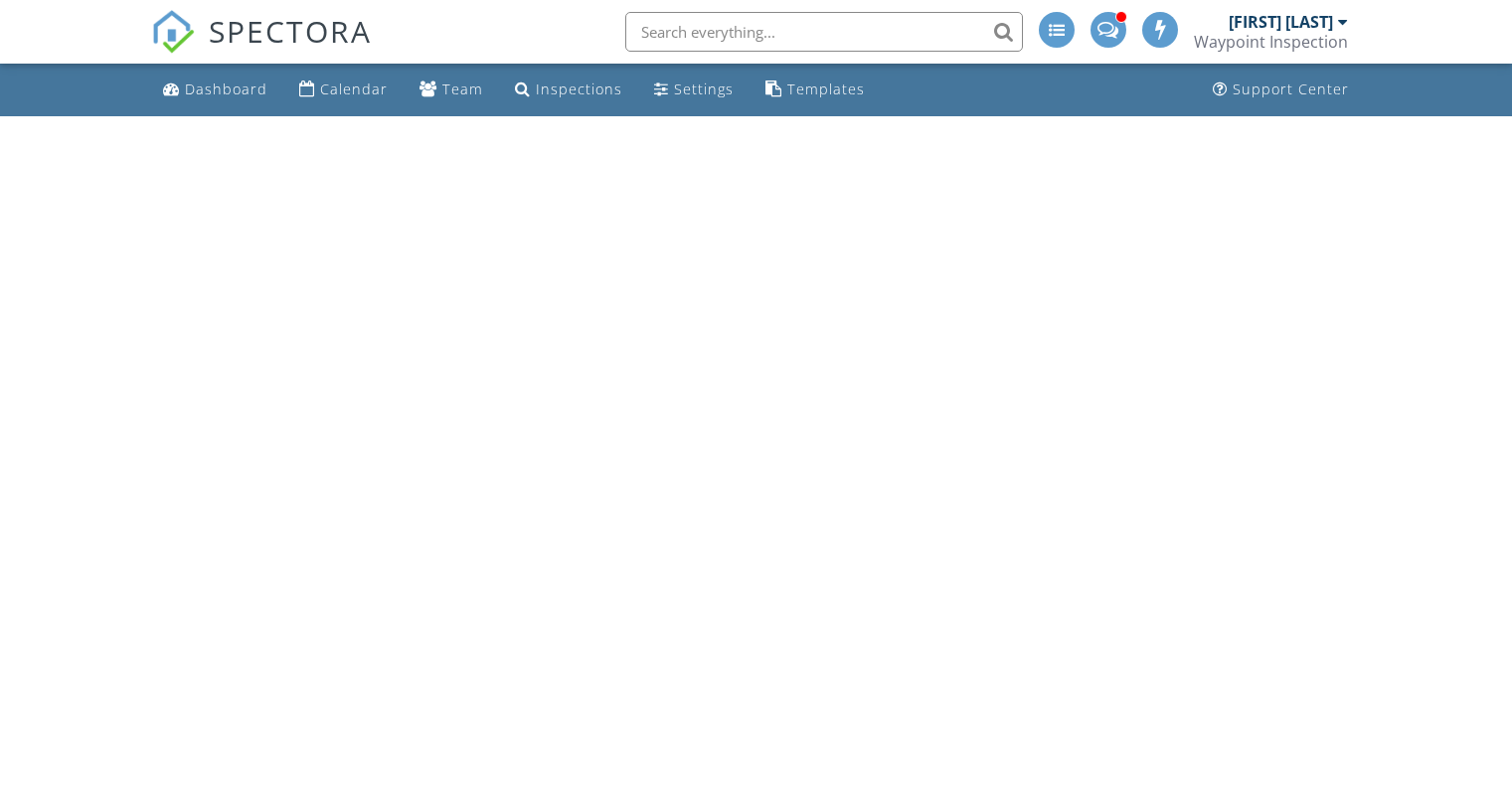 scroll, scrollTop: 0, scrollLeft: 0, axis: both 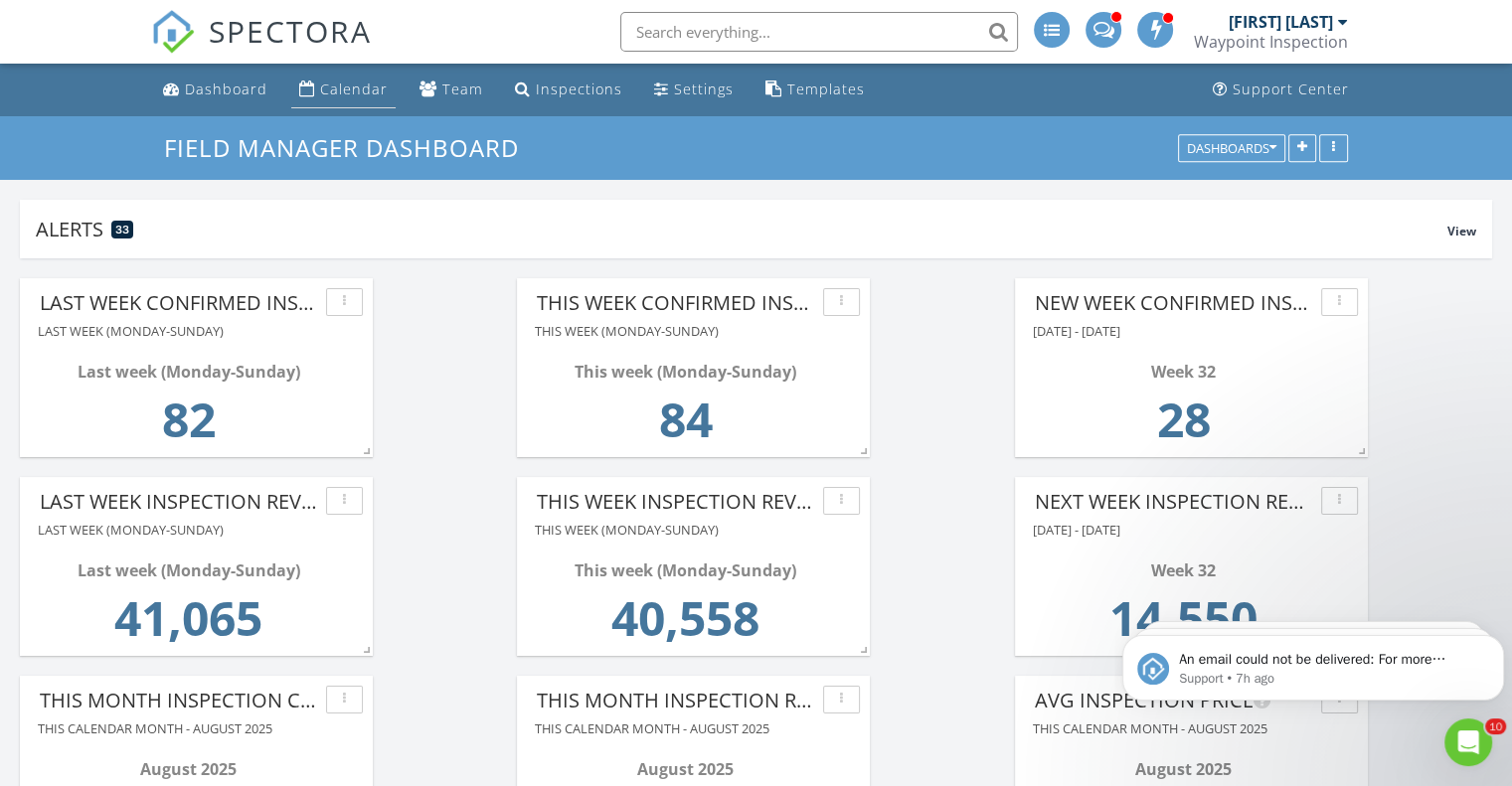 click on "Calendar" at bounding box center [354, 88] 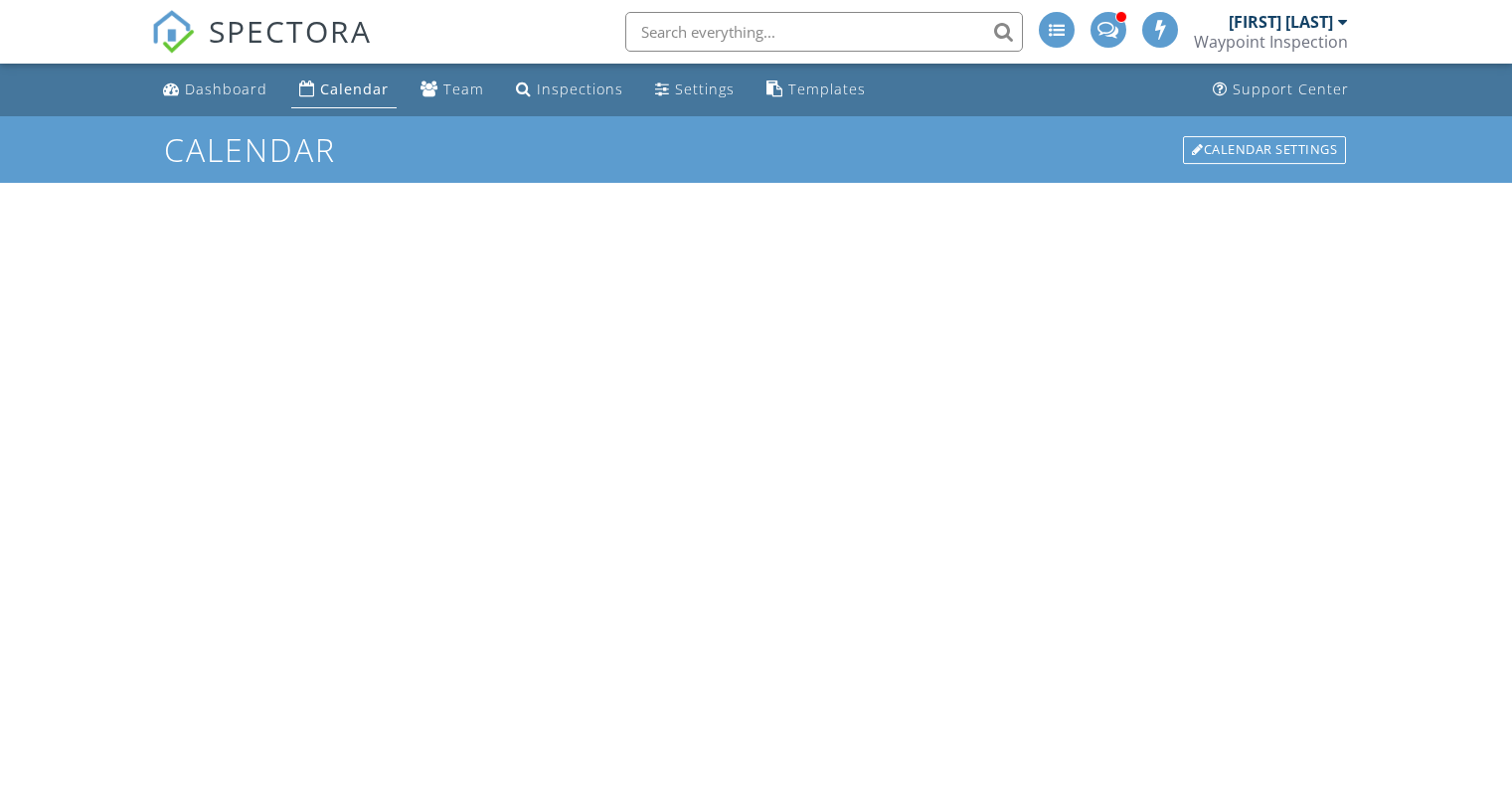 scroll, scrollTop: 0, scrollLeft: 0, axis: both 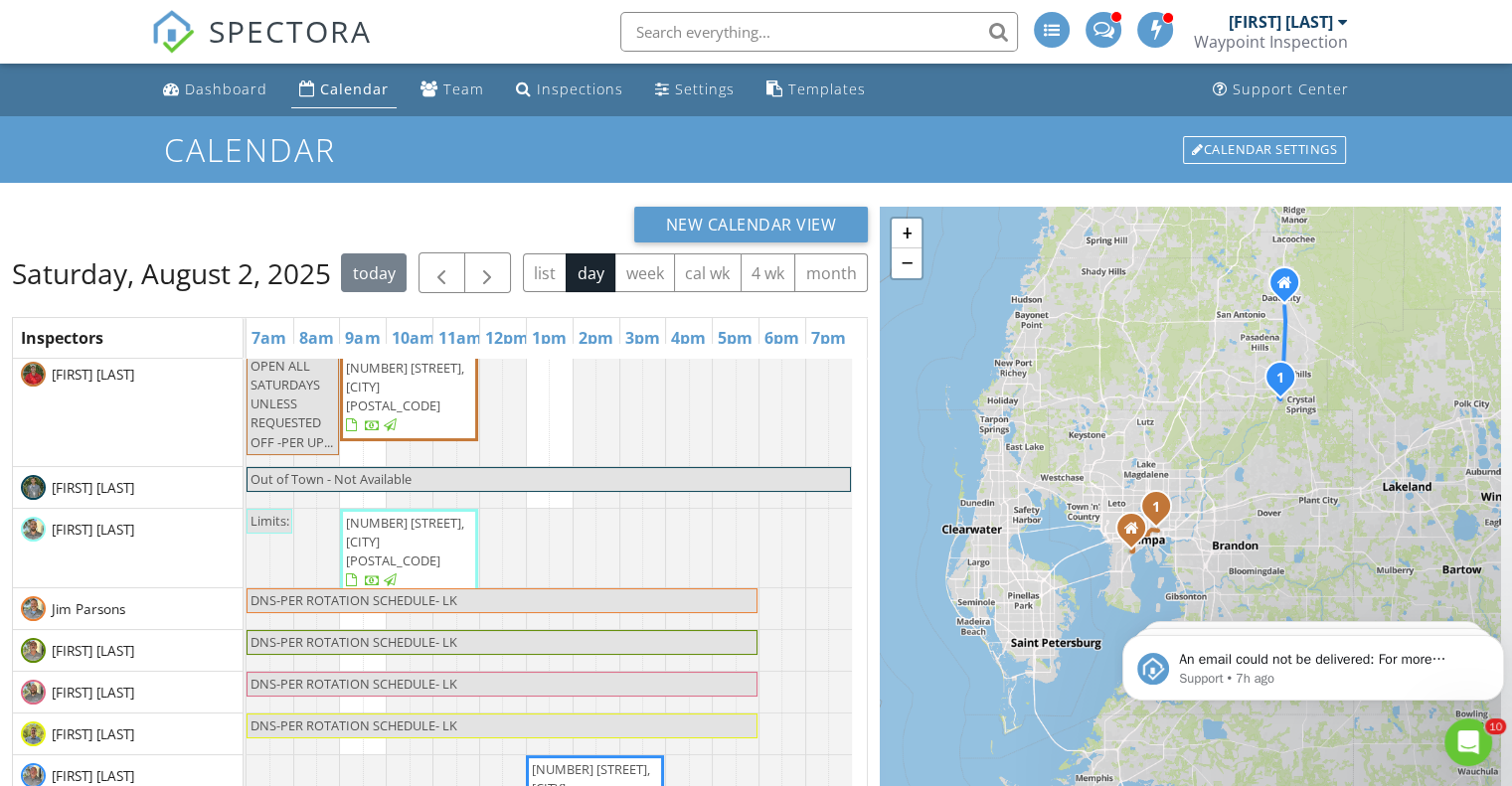 click on "2507 Mooring Ln, Sarasota 34231" at bounding box center [405, 542] 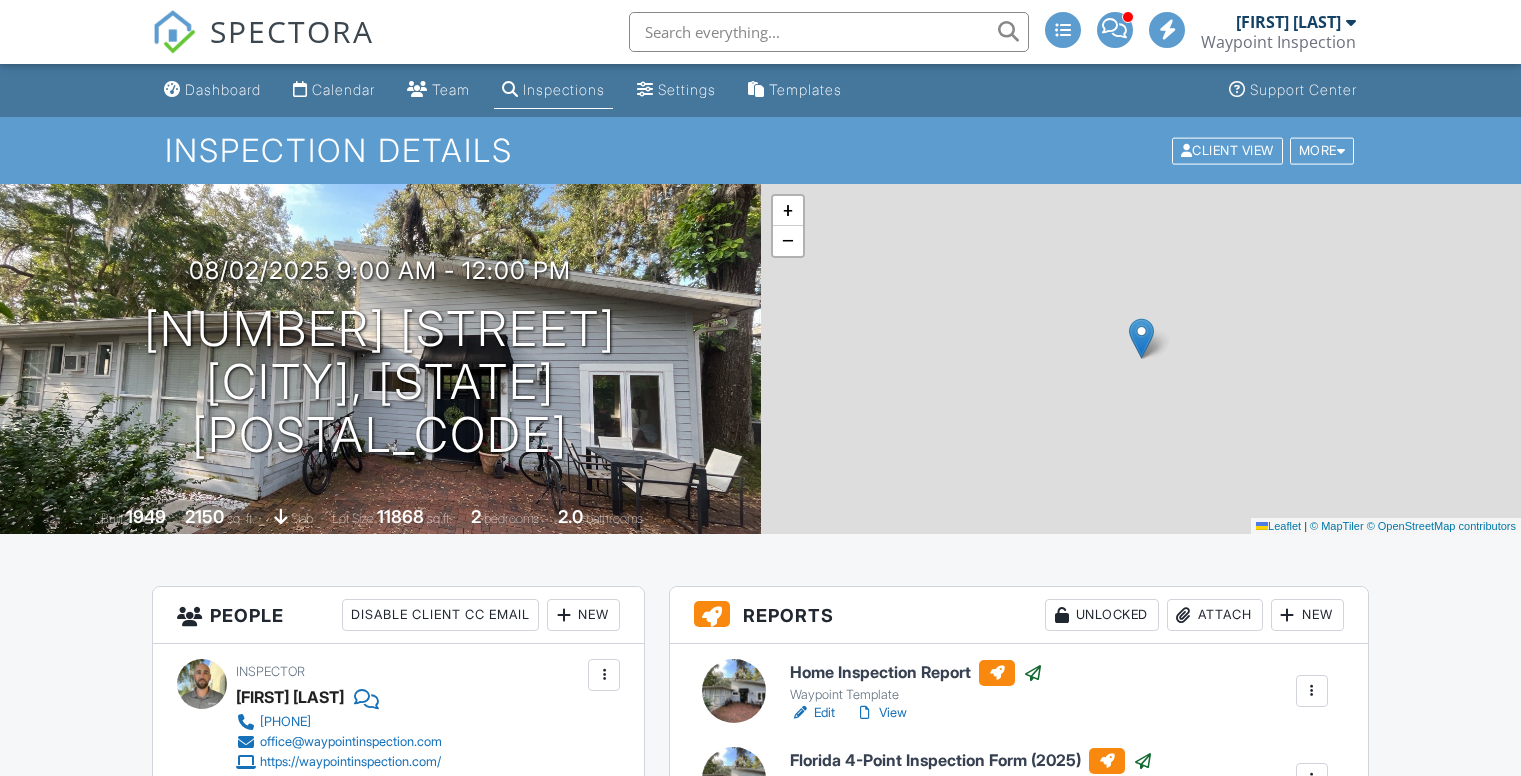 scroll, scrollTop: 0, scrollLeft: 0, axis: both 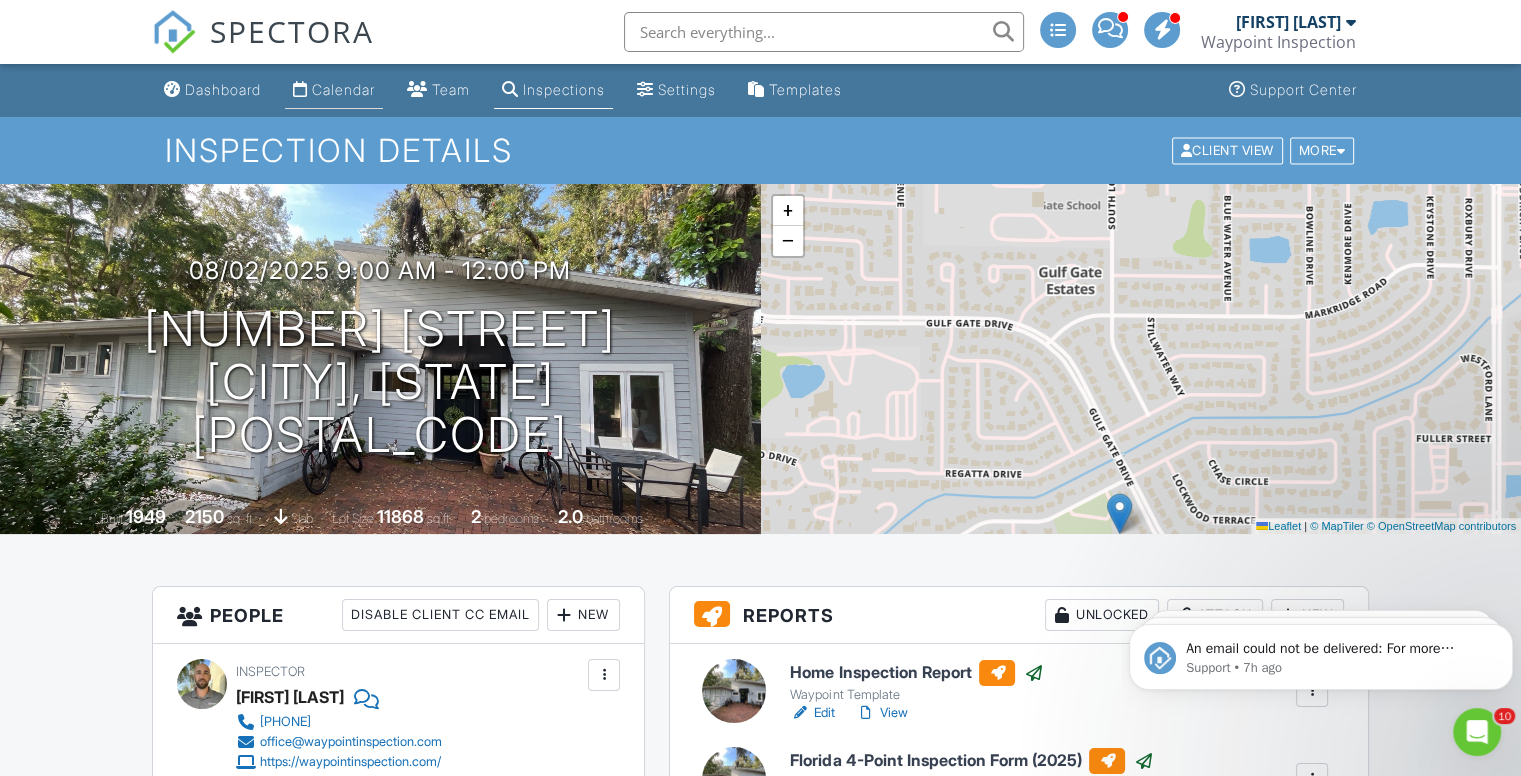 click on "Calendar" at bounding box center (343, 89) 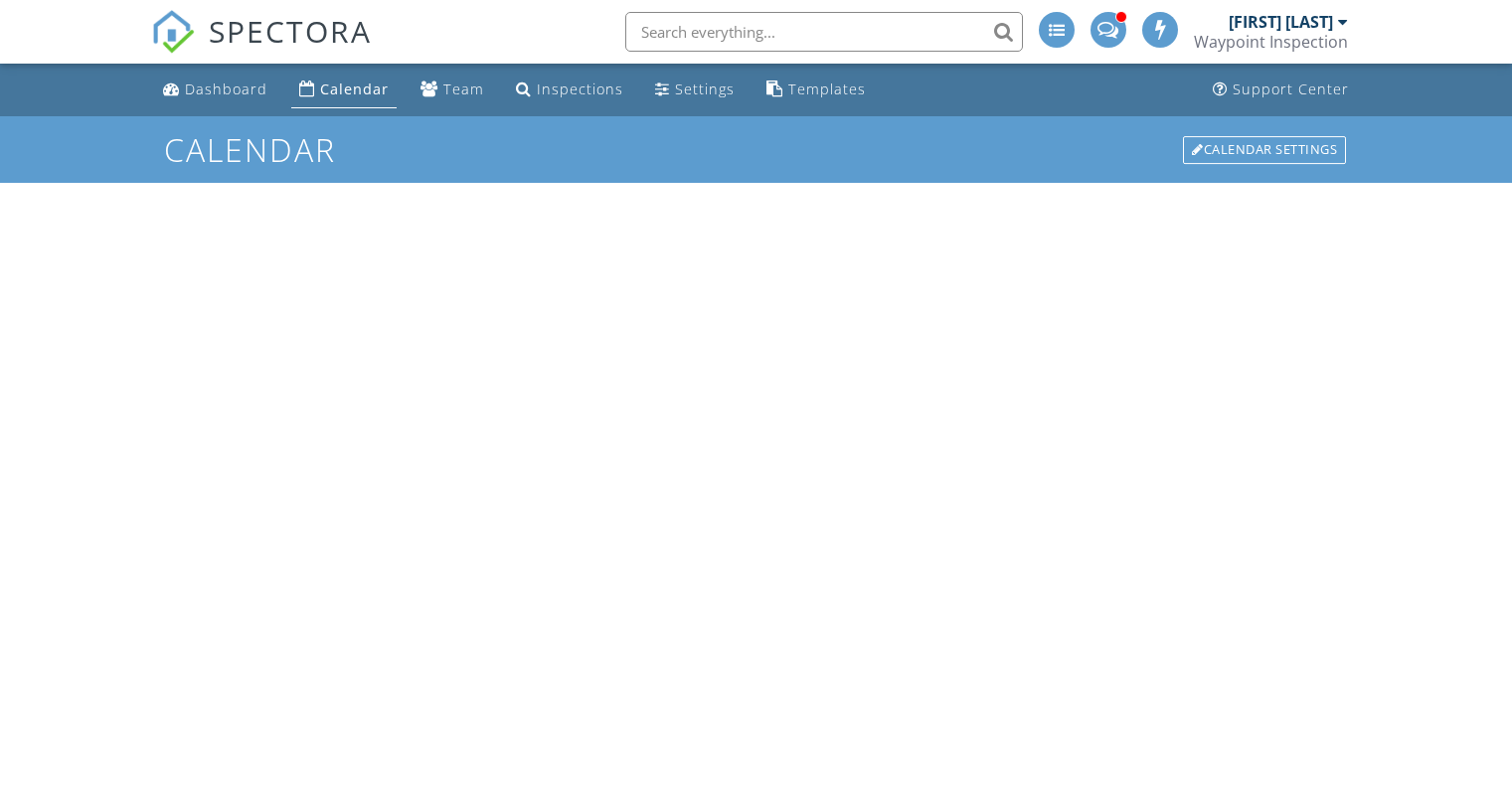 scroll, scrollTop: 0, scrollLeft: 0, axis: both 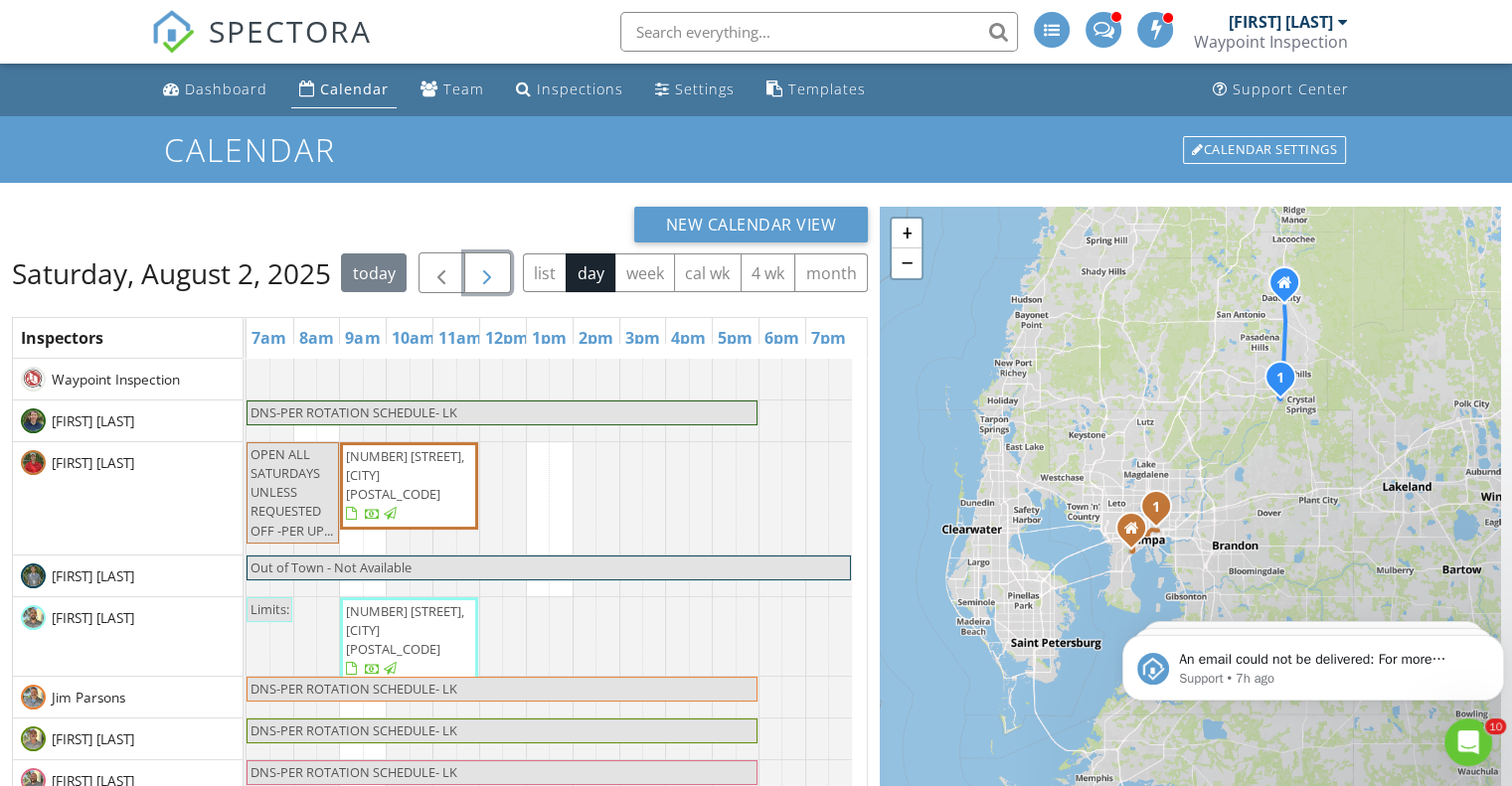 click at bounding box center (487, 273) 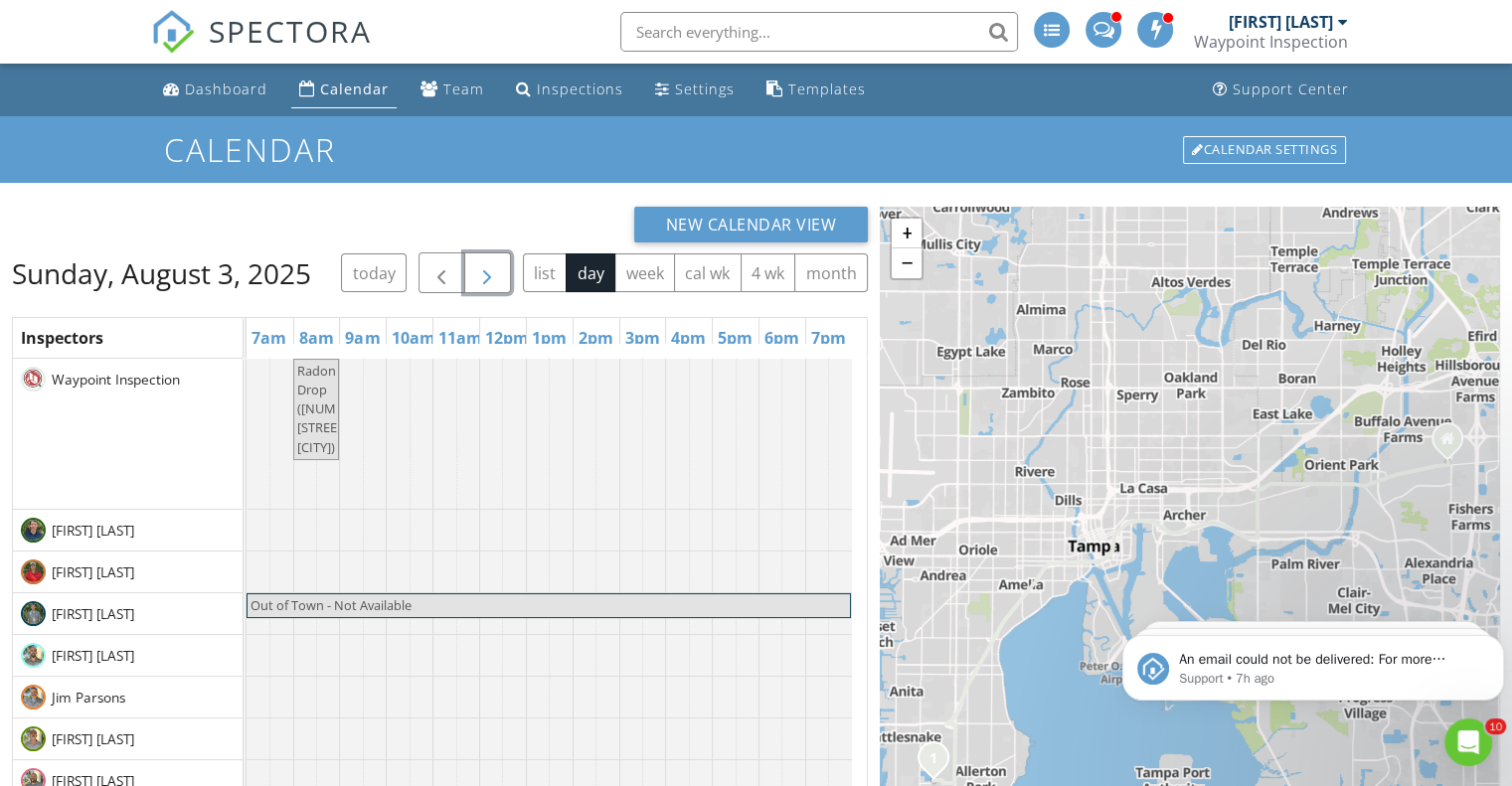 click at bounding box center (487, 273) 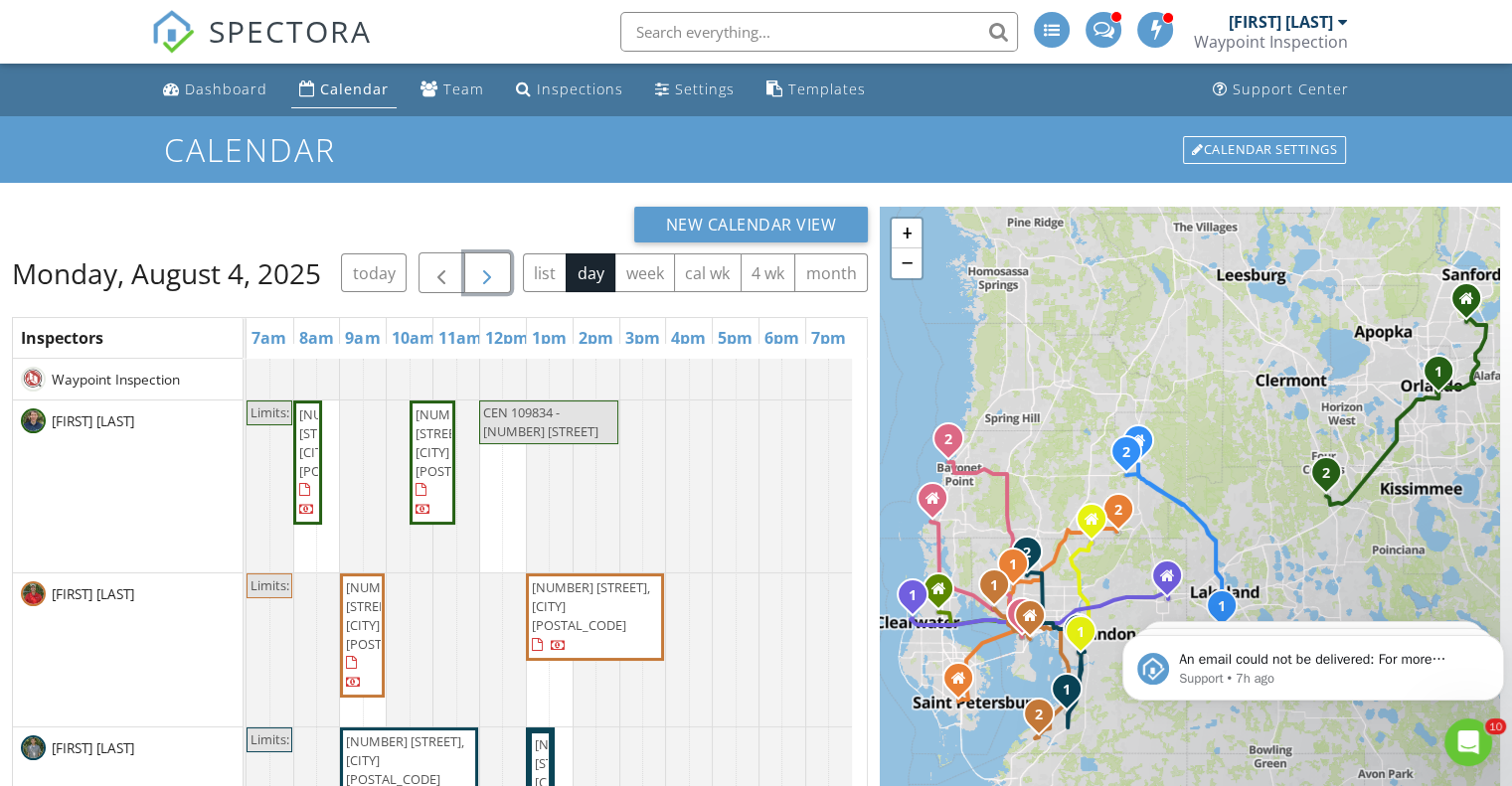 scroll, scrollTop: 7, scrollLeft: 0, axis: vertical 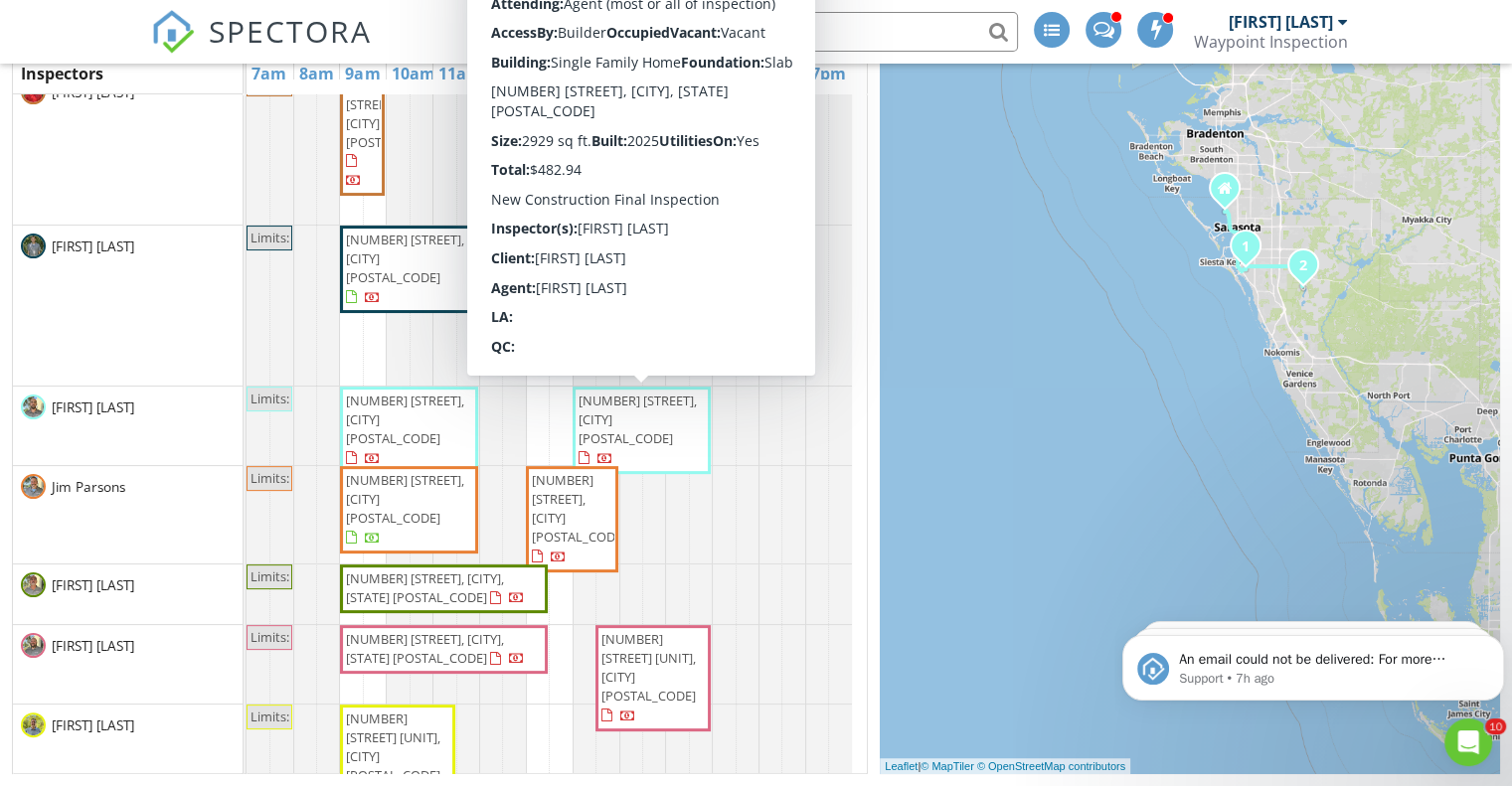 click on "Donnie Williams" at bounding box center [127, 664] 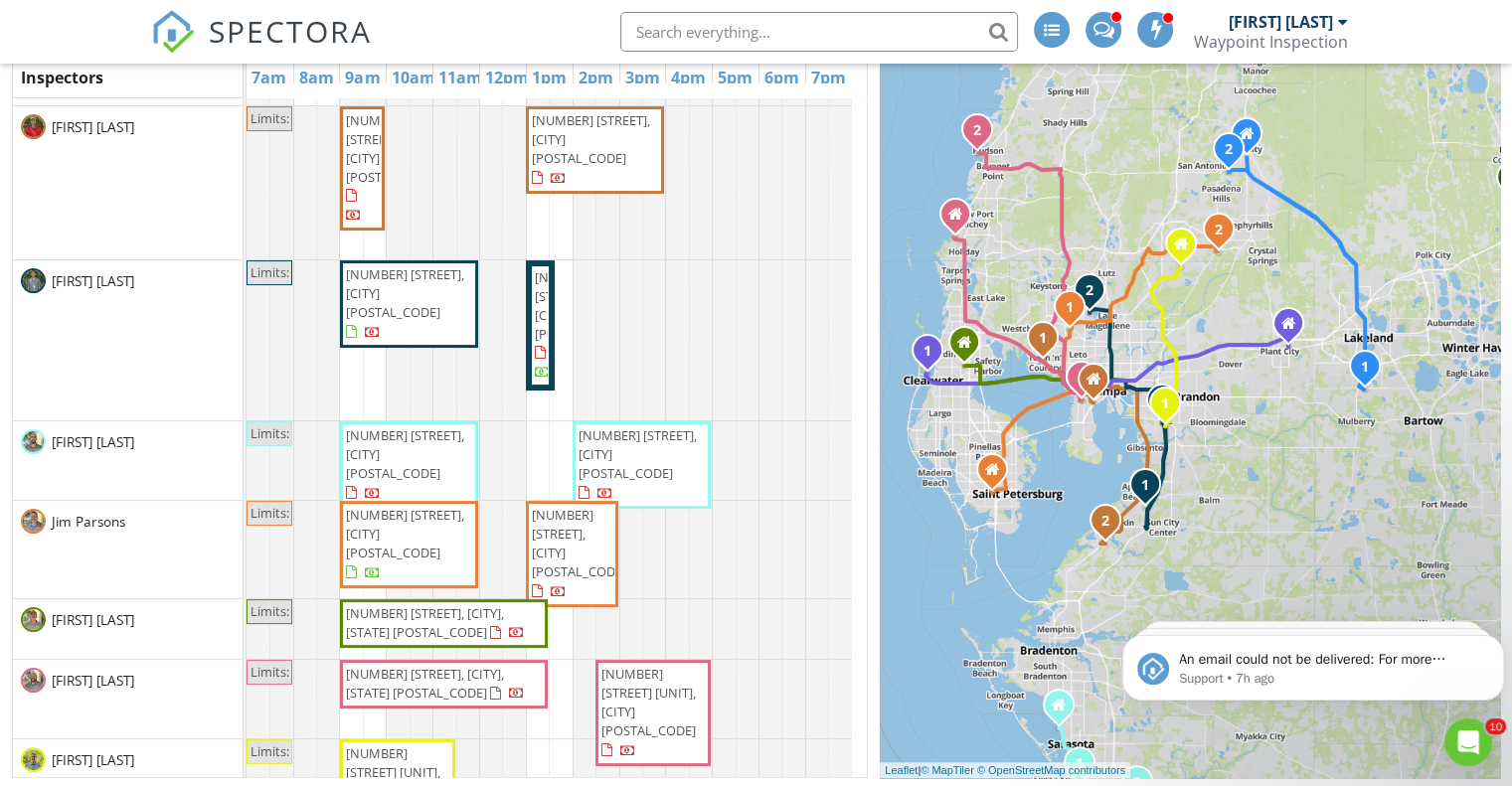 click on "1 2 1 2 1 2 1 2 1 2 1 1 2 1 1 2 1 + − Seminole Expressway, East-West Expressway, Michigan Street, I 4 87.1 km, 1 h 19 min Head west on Twelve Oaks Drive 150 m Turn right onto Winding Hollow Boulevard 700 m Turn right onto FL 419 5.5 km Take the ramp on the right 1 km Merge left onto Seminole Expressway (FL 417 Toll) 9 km Continue onto Central Florida GreeneWay (FL 417 Toll) 6 km Take exit 33 towards FL 408 Toll: Orlando 1.5 km Keep right towards FL 408 West: Orlando 100 m Continue towards FL 408 West: Orlando 1.5 km Merge left onto East-West Expressway (FL 408 Toll) 9 km Take the ramp towards Mills Avenue 300 m Go straight onto South Street (FL 15) 150 m Turn left onto Mills Avenue (FL 15) 1 km Turn left onto Briercliff Drive 450 m Continue onto Fern Creek Avenue 450 m Turn left onto Hour Glass Drive 300 m Turn right onto Kaley Avenue 50 m You have arrived at your 1st destination, on the right 0 m Head west on Kaley Avenue 100 m Turn left onto Fern Creek Avenue 800 m Turn right onto Michigan Street 3.5 km" at bounding box center (1190, 362) 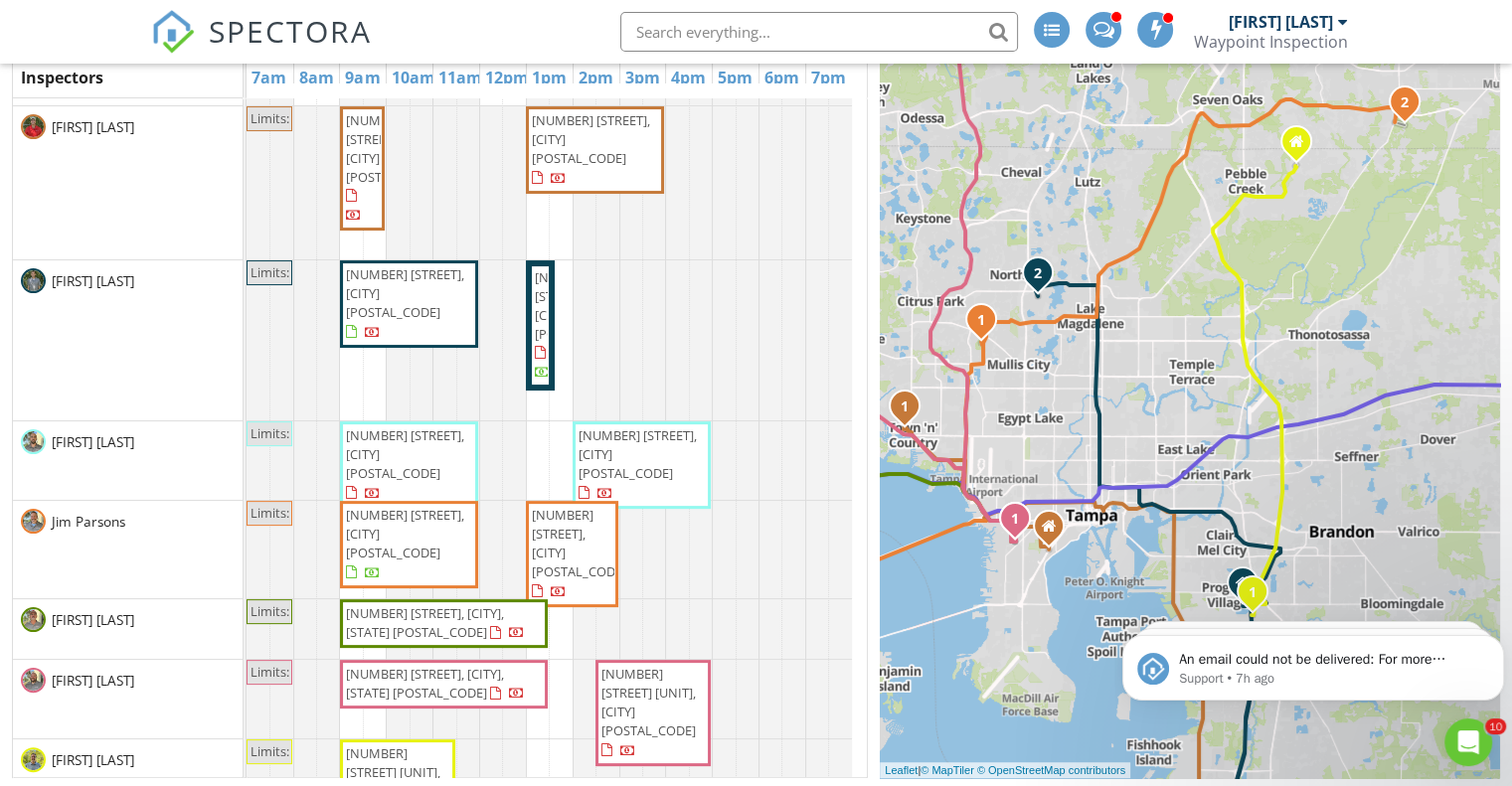 scroll, scrollTop: 172, scrollLeft: 0, axis: vertical 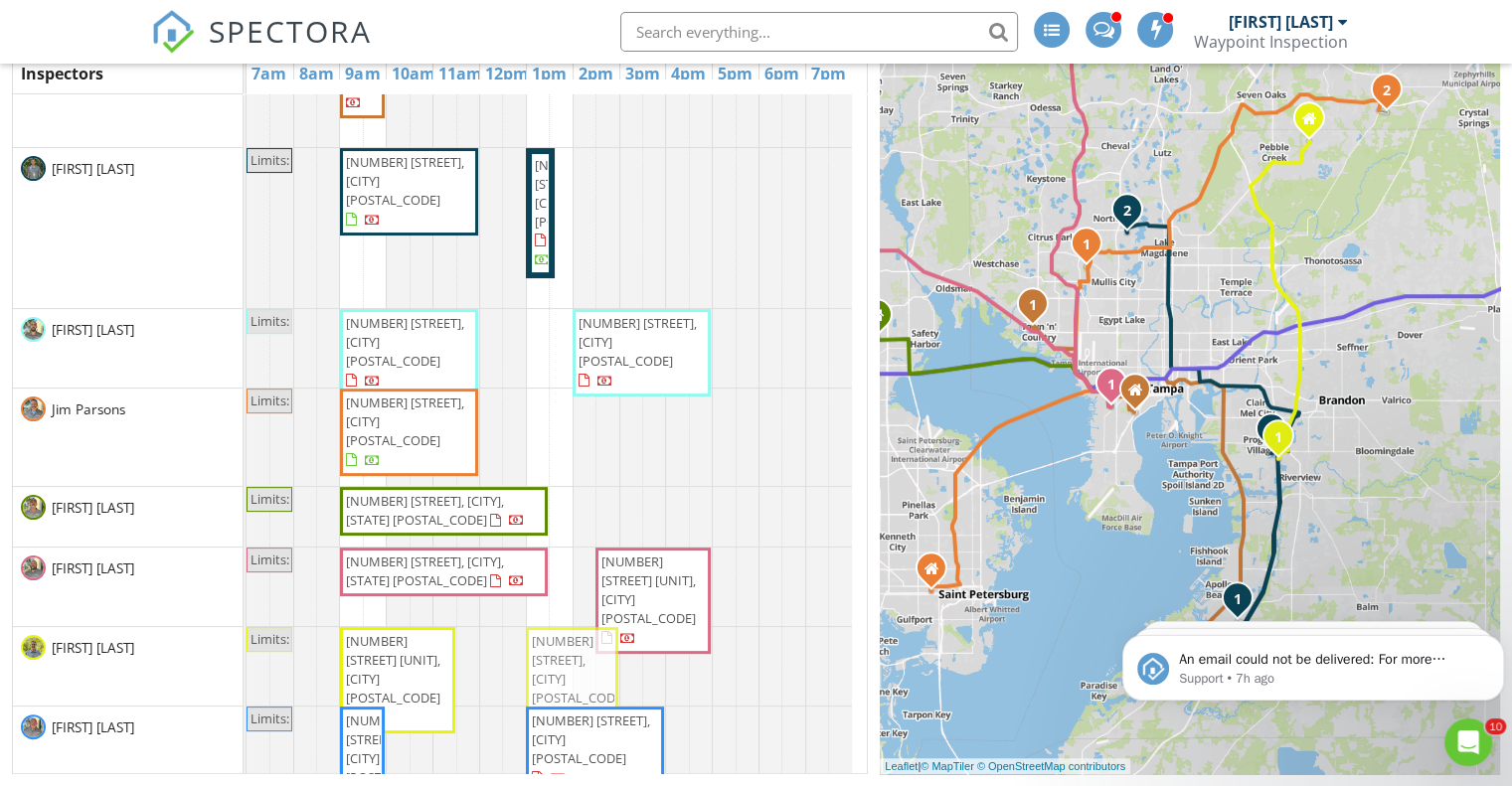 drag, startPoint x: 565, startPoint y: 432, endPoint x: 575, endPoint y: 639, distance: 207.24141 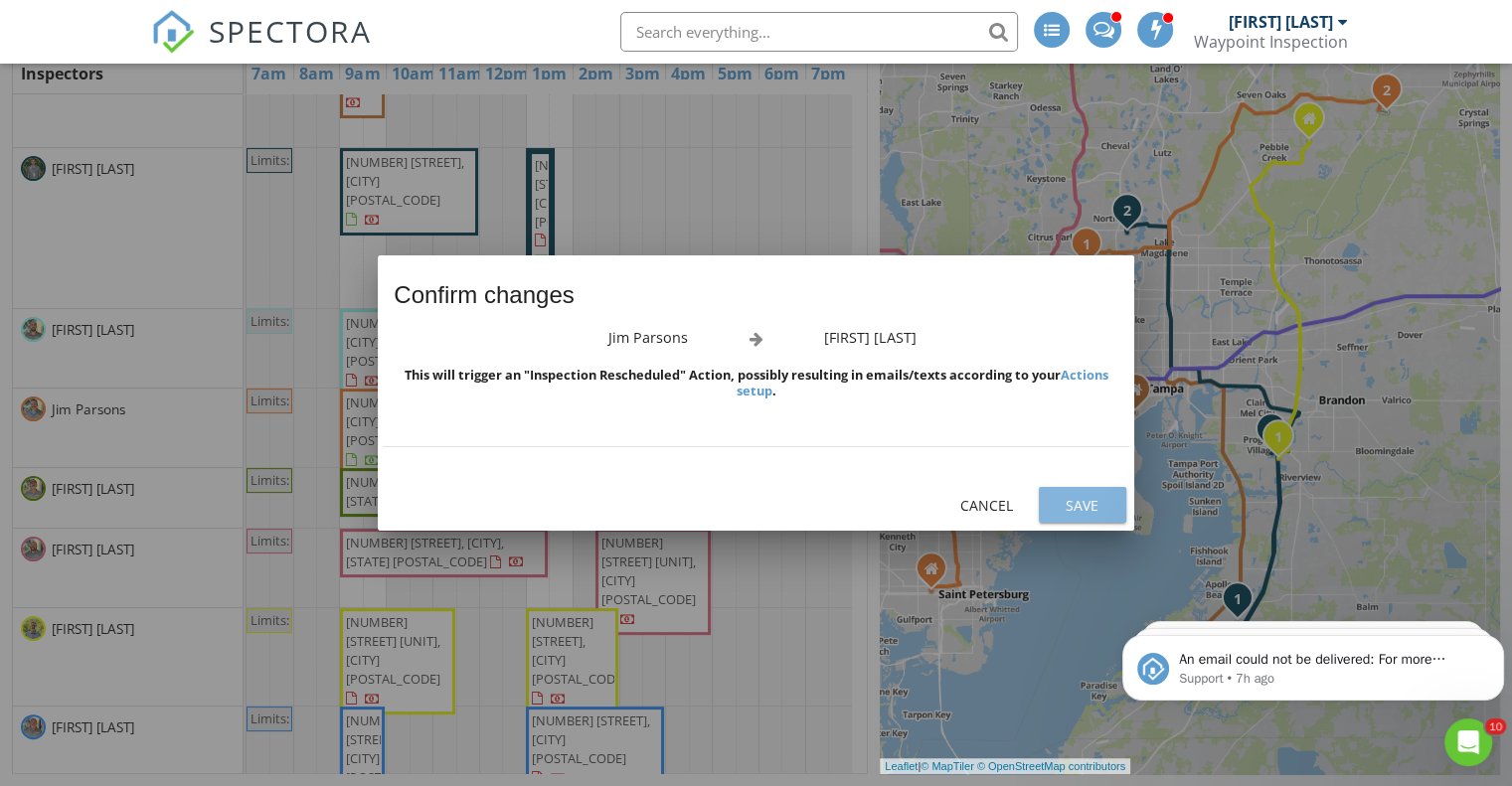 click on "Save" at bounding box center (1083, 505) 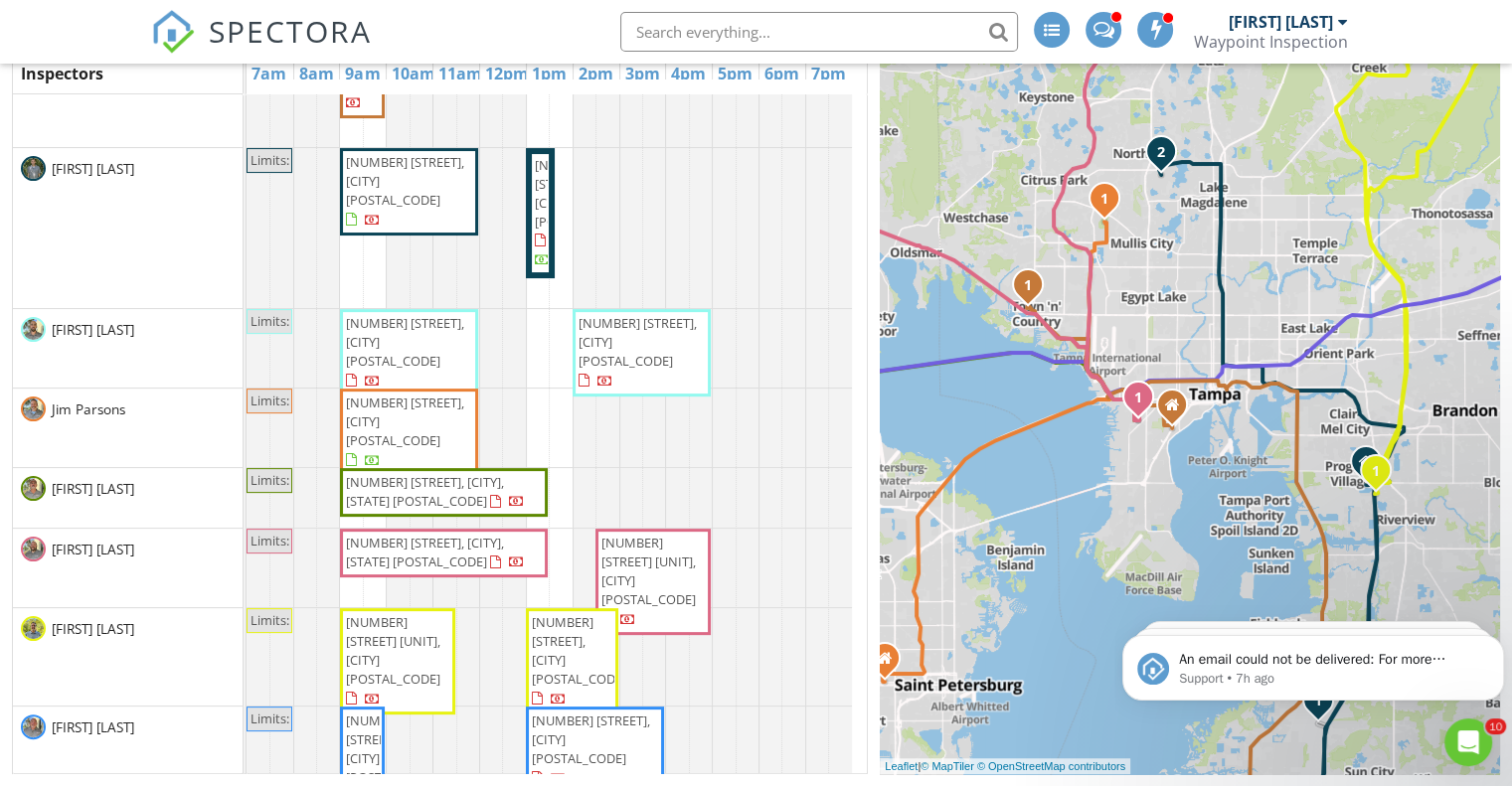 click on "5532 Carrollwood Key Dr, Tampa 33624" at bounding box center [405, 421] 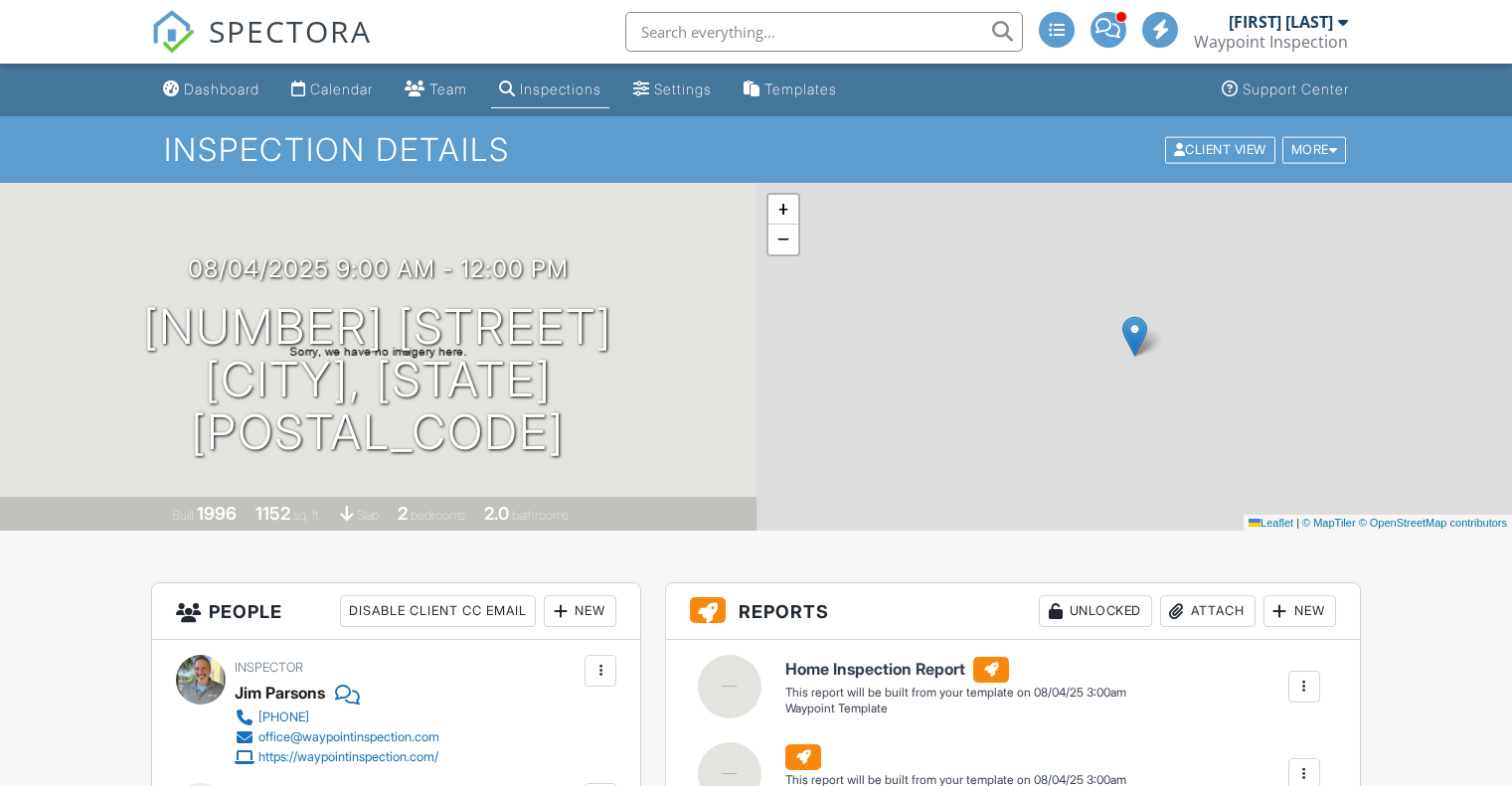 scroll, scrollTop: 0, scrollLeft: 0, axis: both 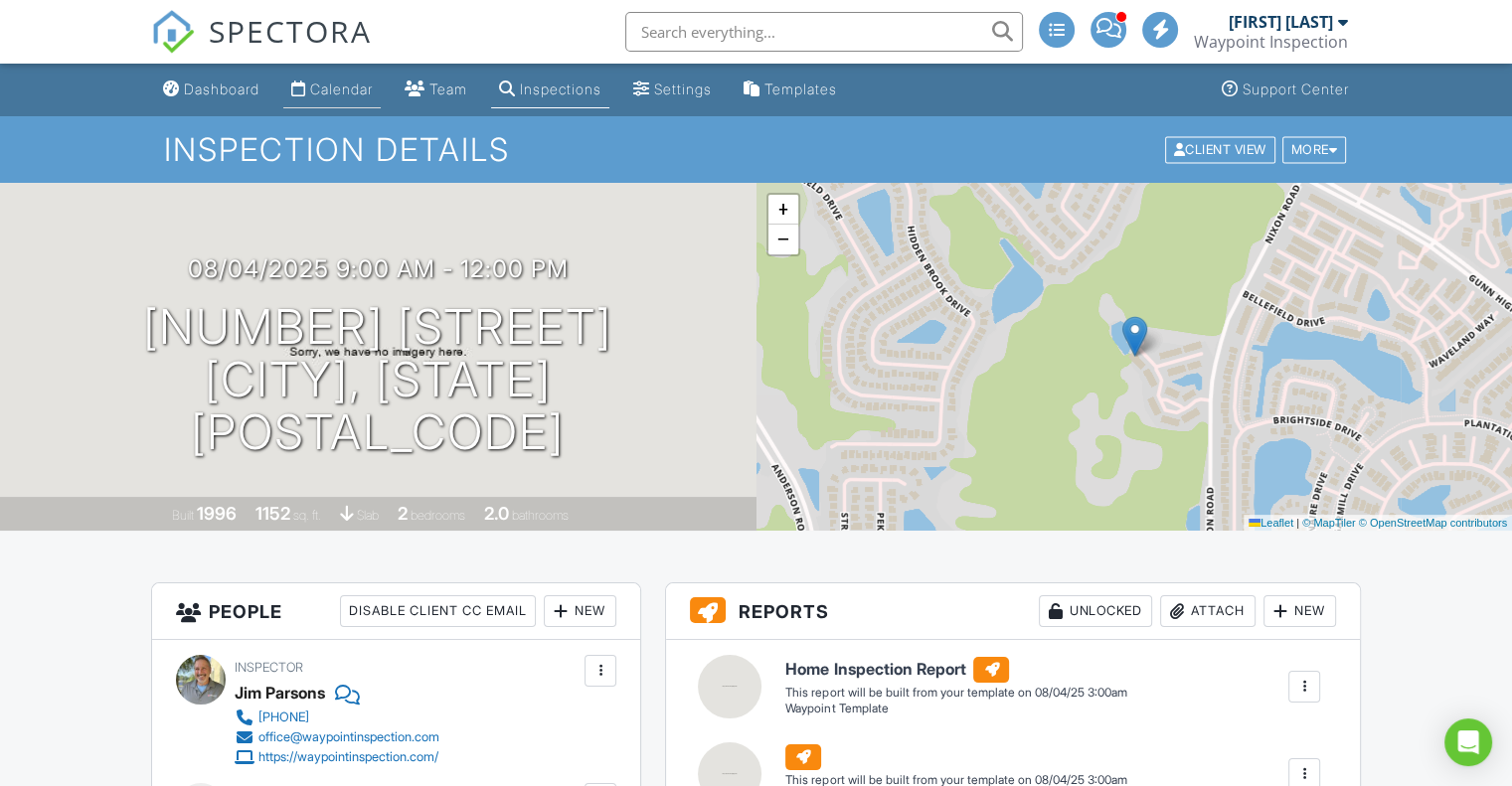 click on "Calendar" at bounding box center [341, 88] 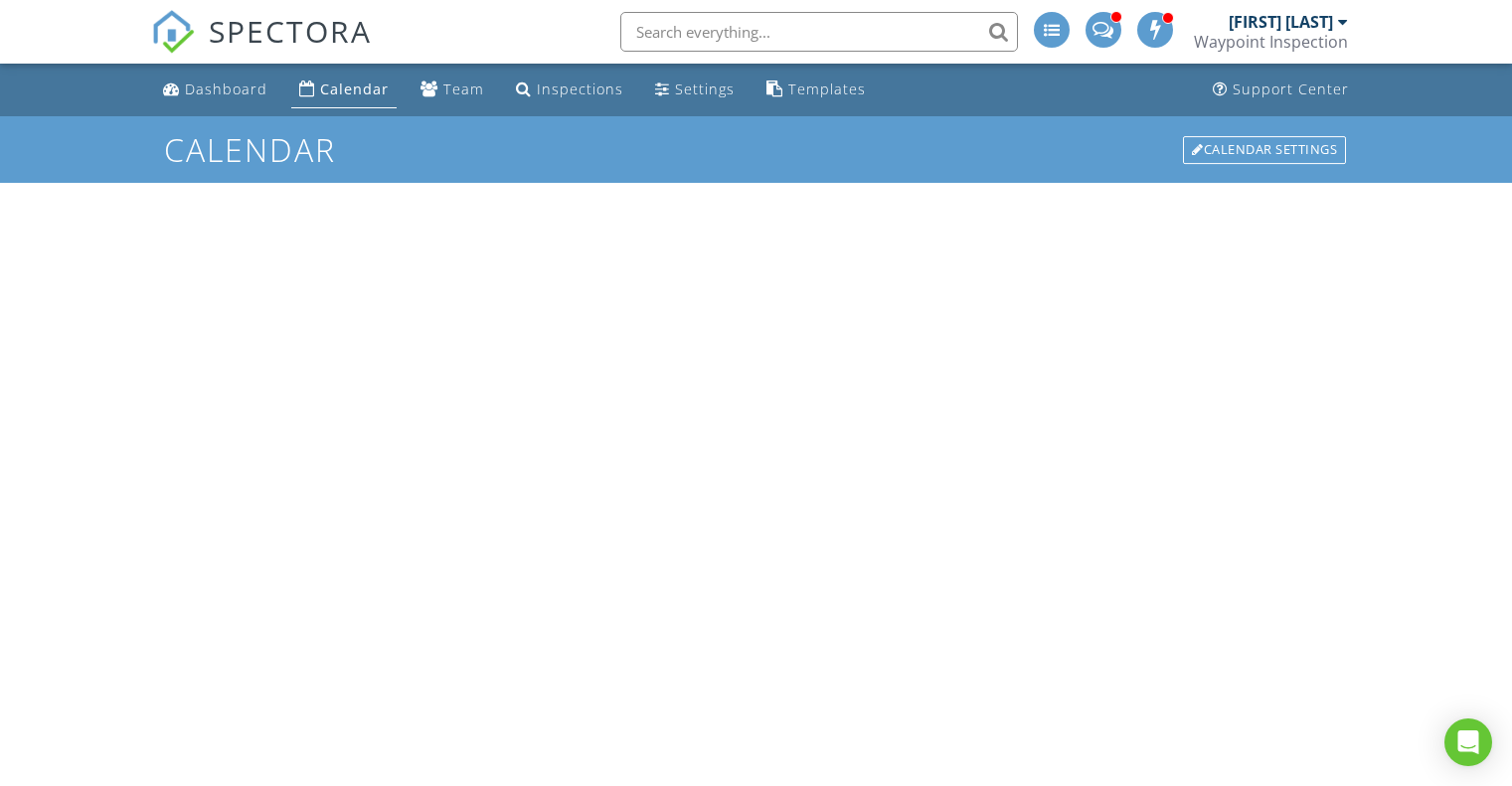 scroll, scrollTop: 0, scrollLeft: 0, axis: both 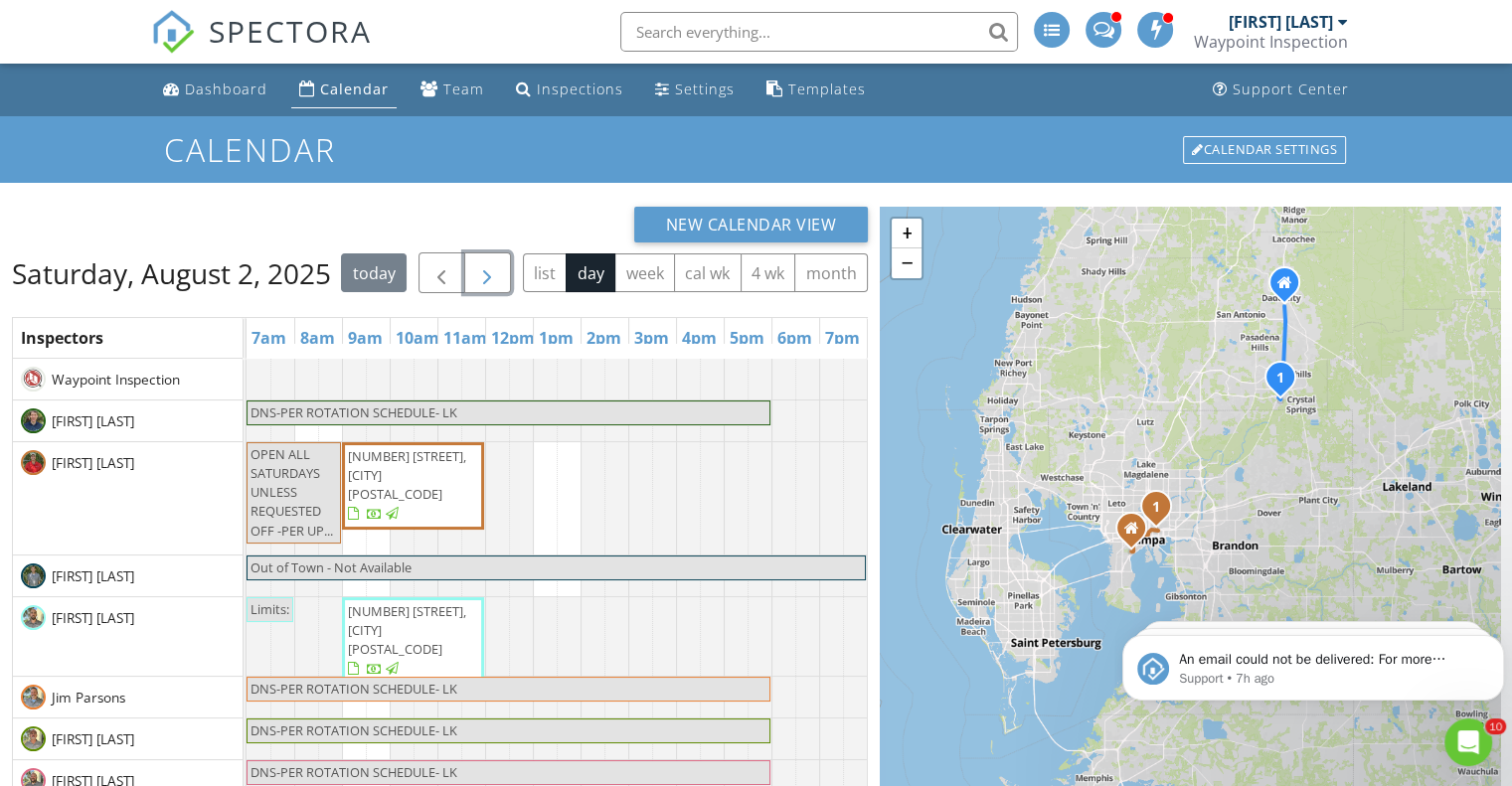 click at bounding box center (487, 273) 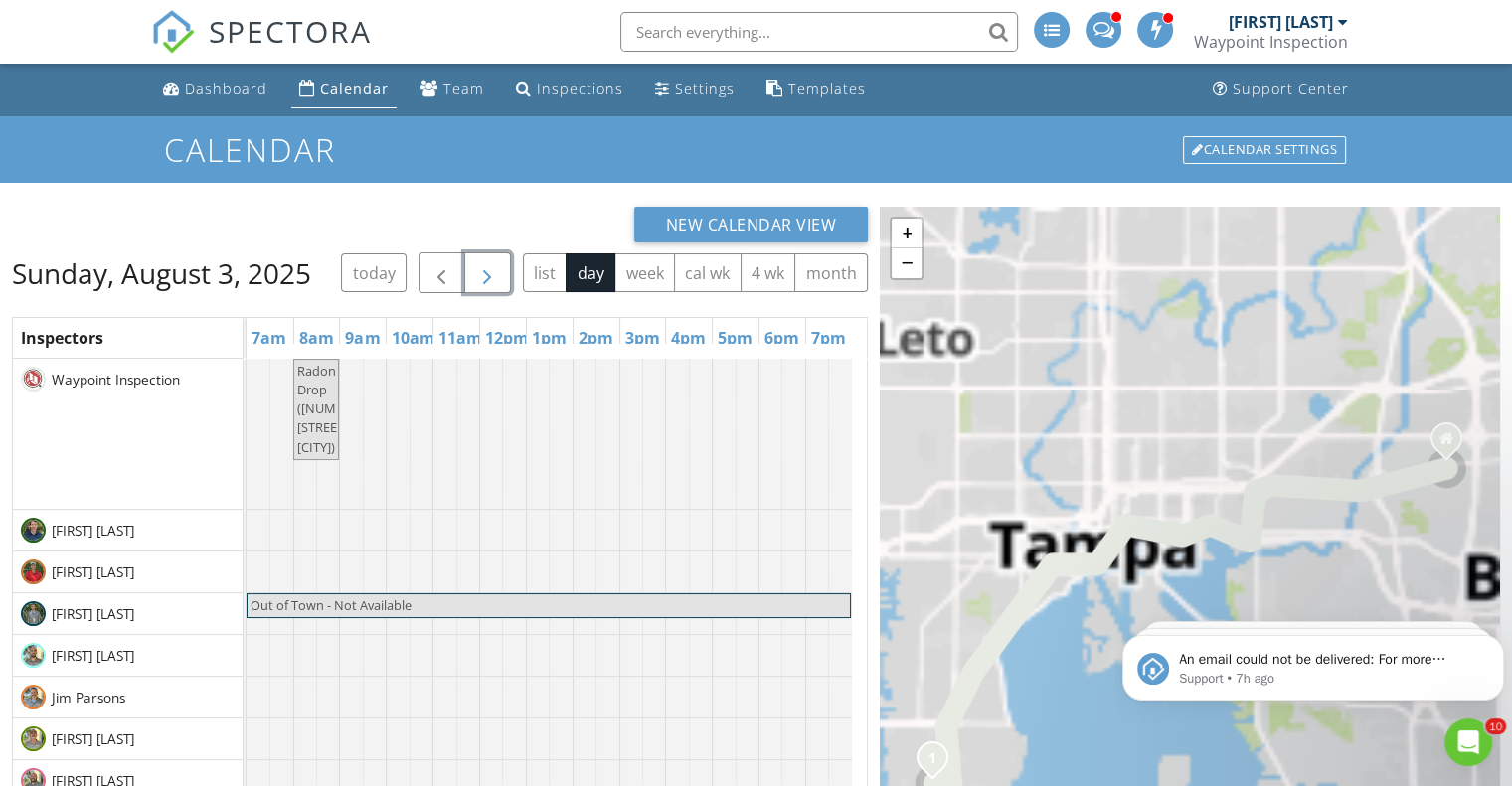 click at bounding box center (487, 273) 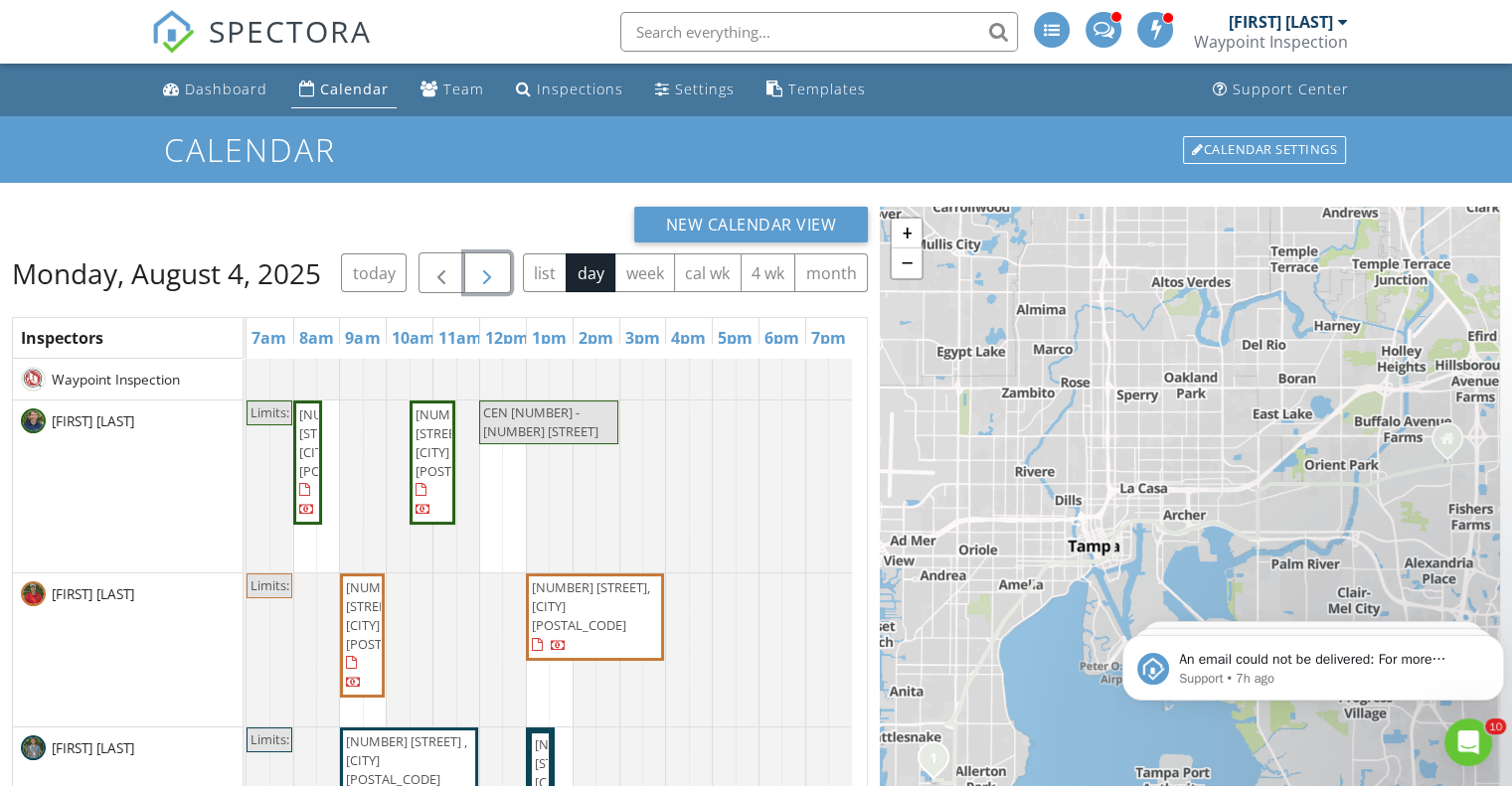 scroll, scrollTop: 111, scrollLeft: 0, axis: vertical 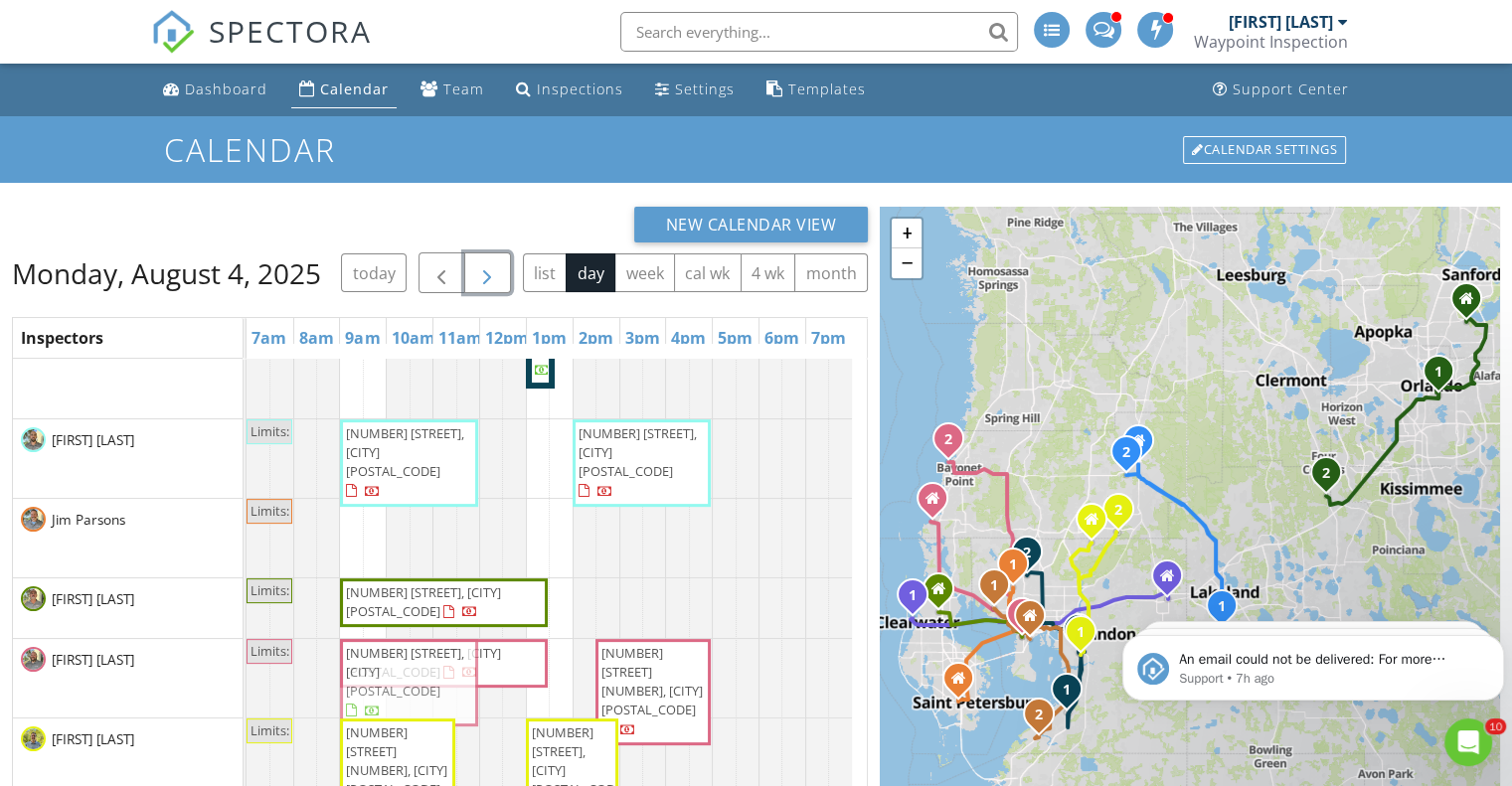 drag, startPoint x: 425, startPoint y: 532, endPoint x: 424, endPoint y: 649, distance: 117.004273 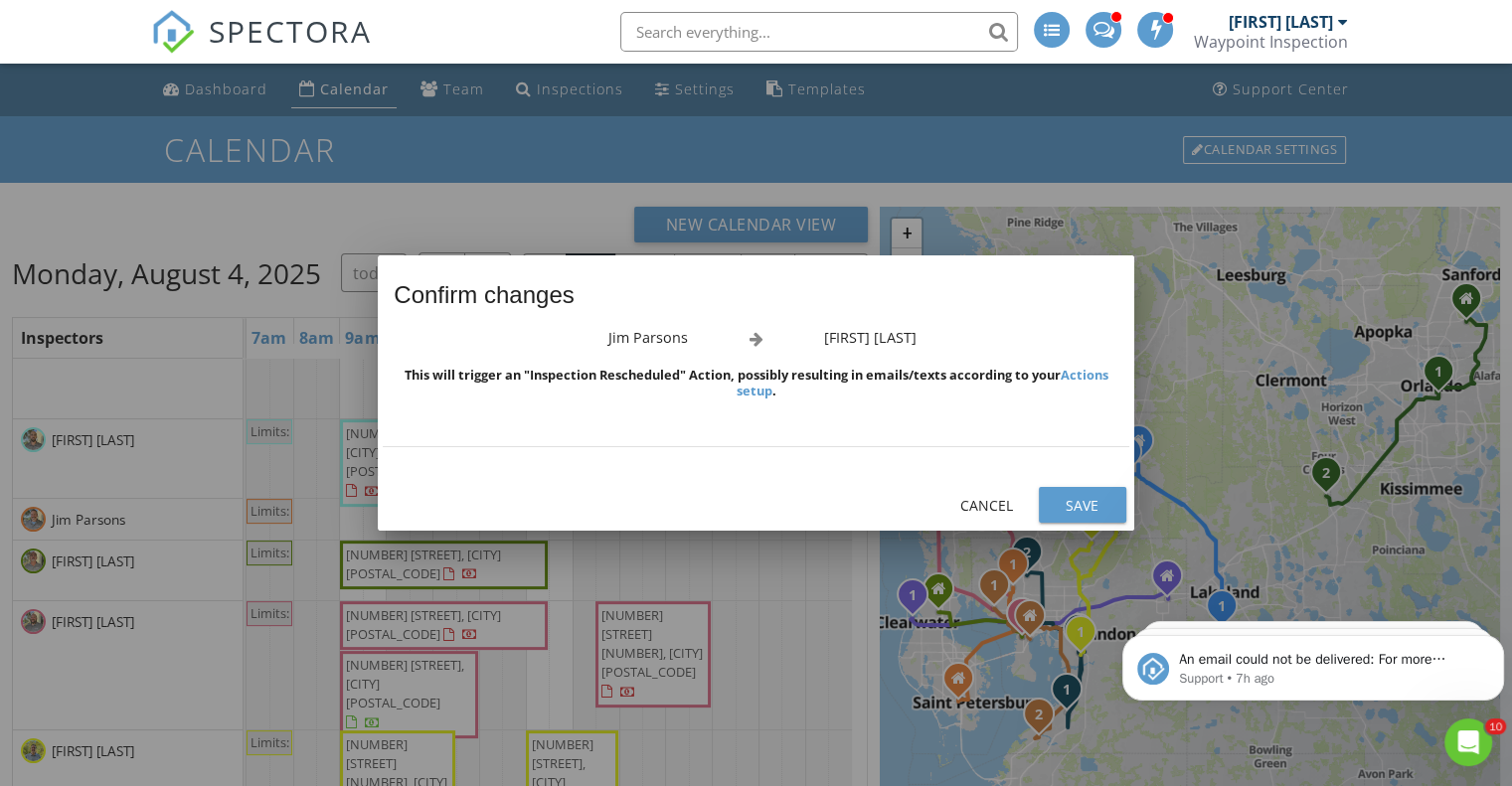 click on "Save" at bounding box center (1083, 505) 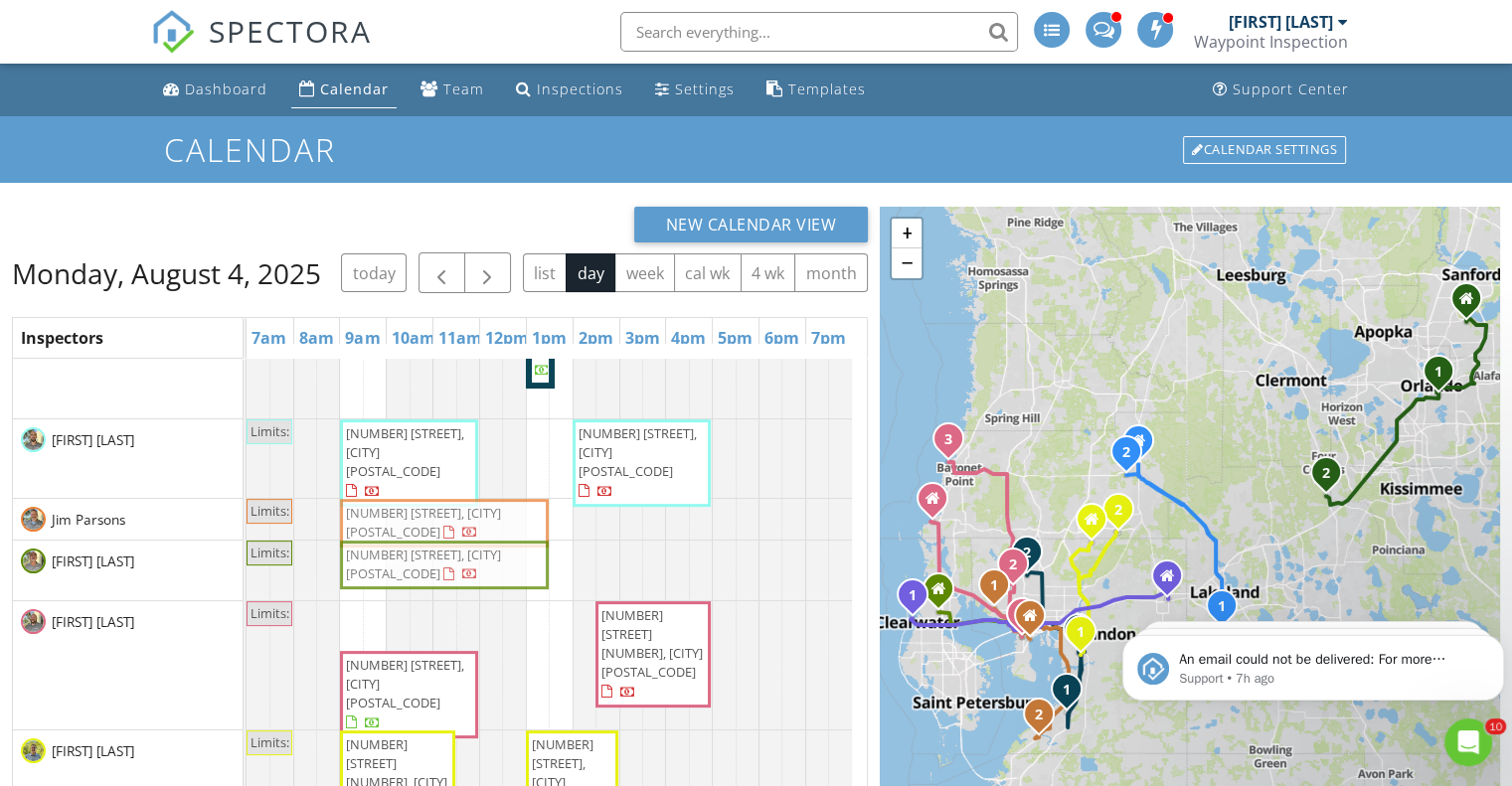 drag, startPoint x: 428, startPoint y: 611, endPoint x: 420, endPoint y: 512, distance: 99.32271 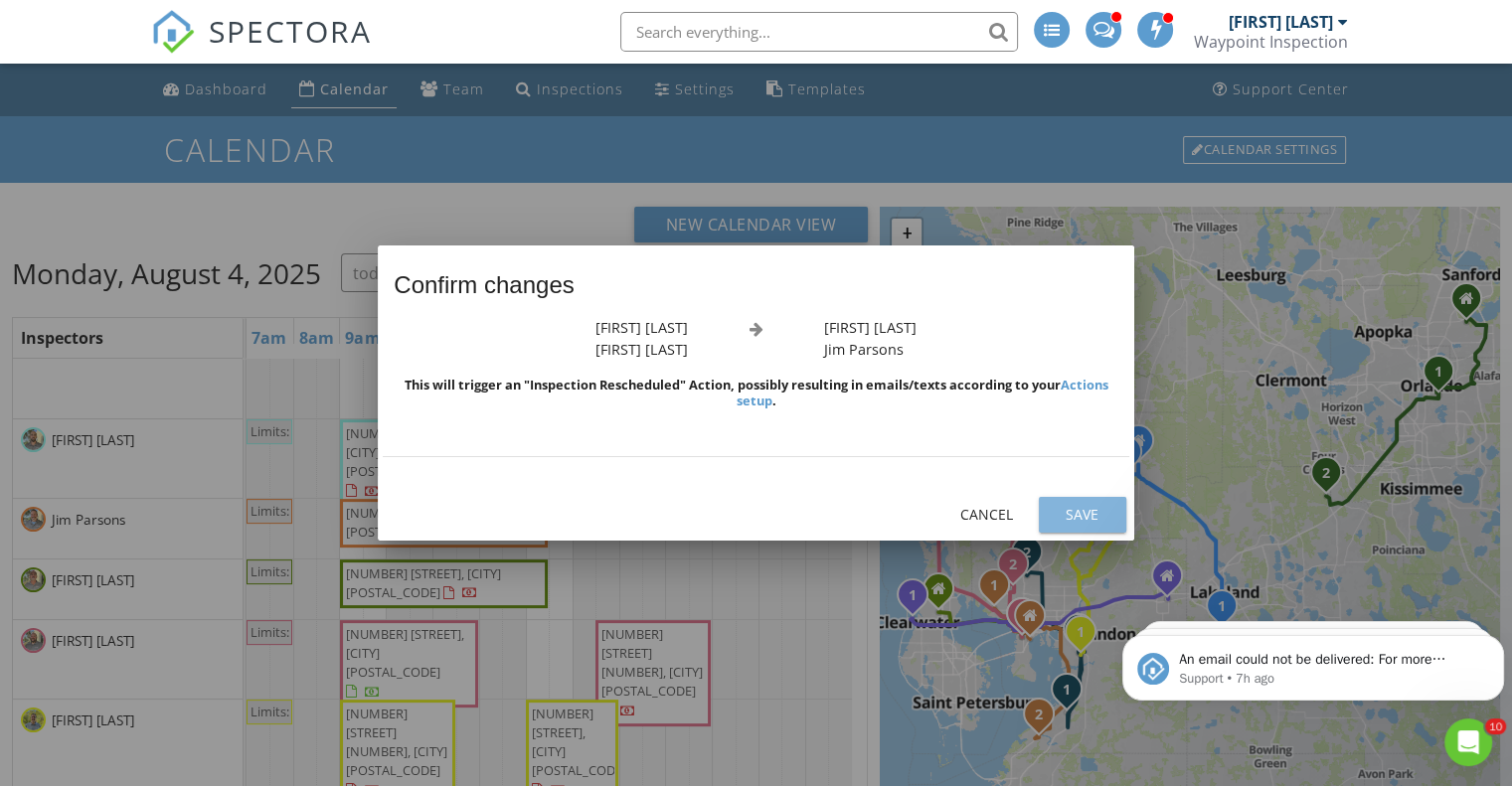 click on "Save" at bounding box center (1083, 514) 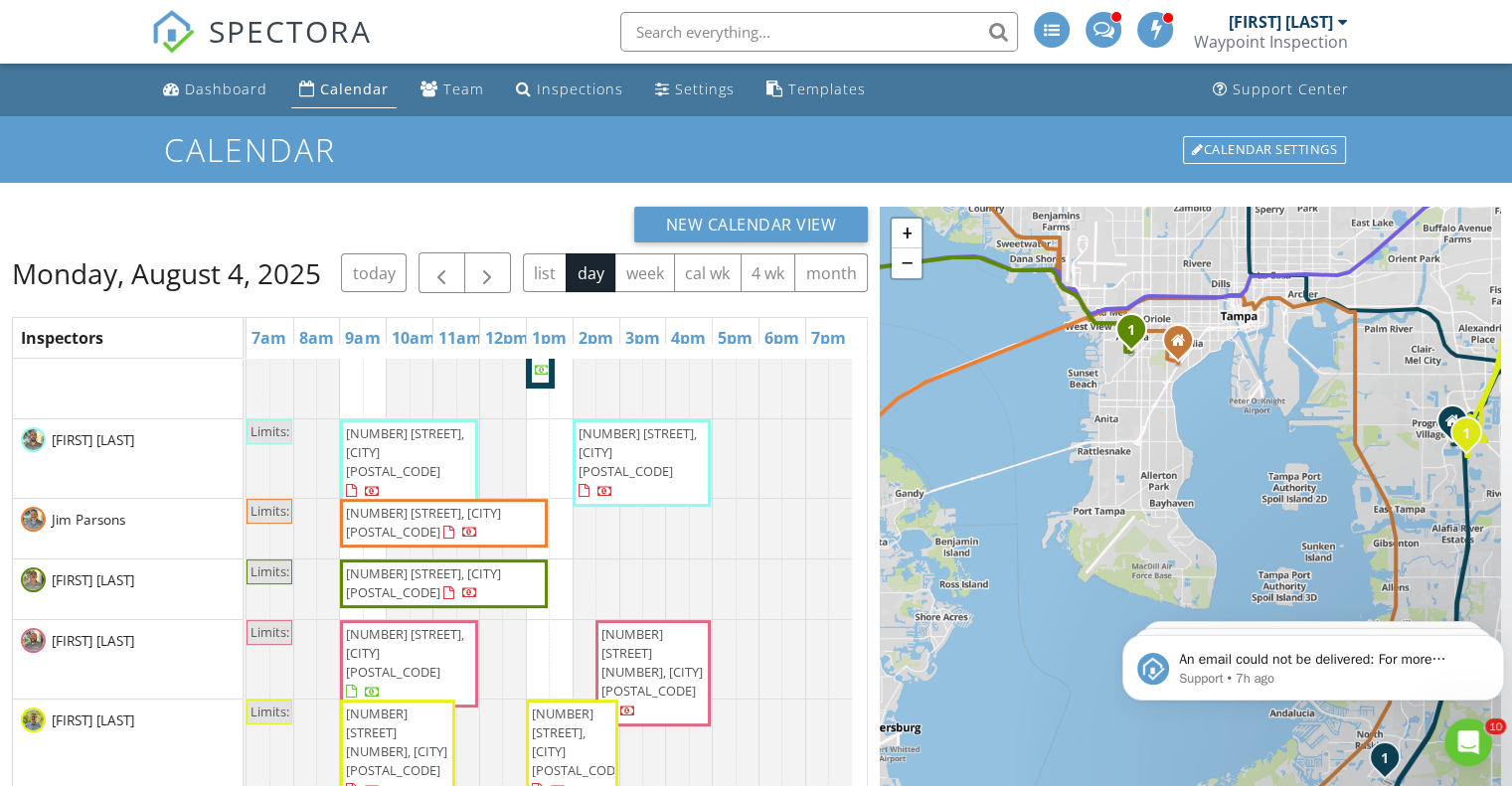 scroll, scrollTop: 495, scrollLeft: 0, axis: vertical 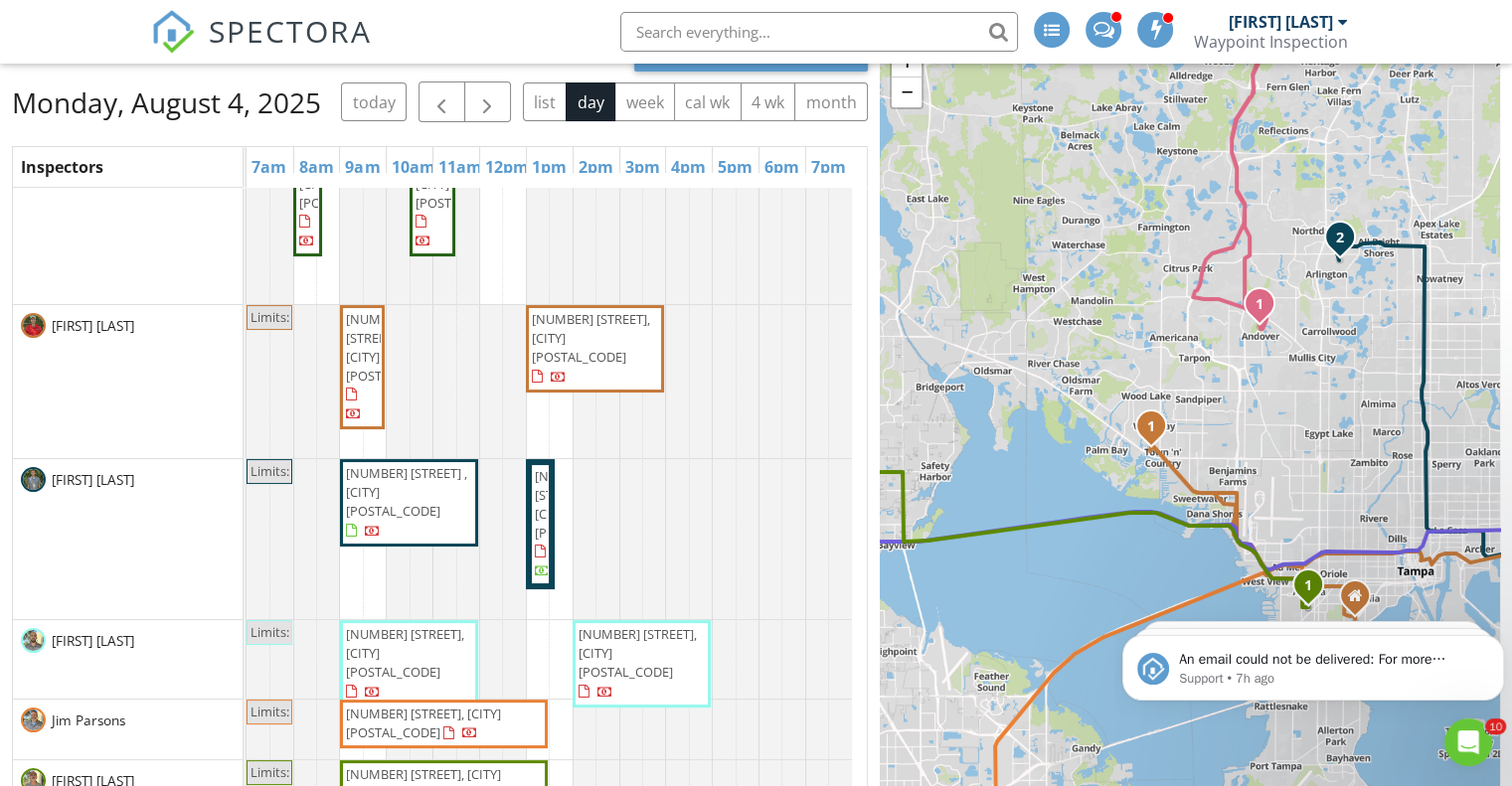 click on "3309 Westmoreland Dr, Tampa 33618" at bounding box center (582, 505) 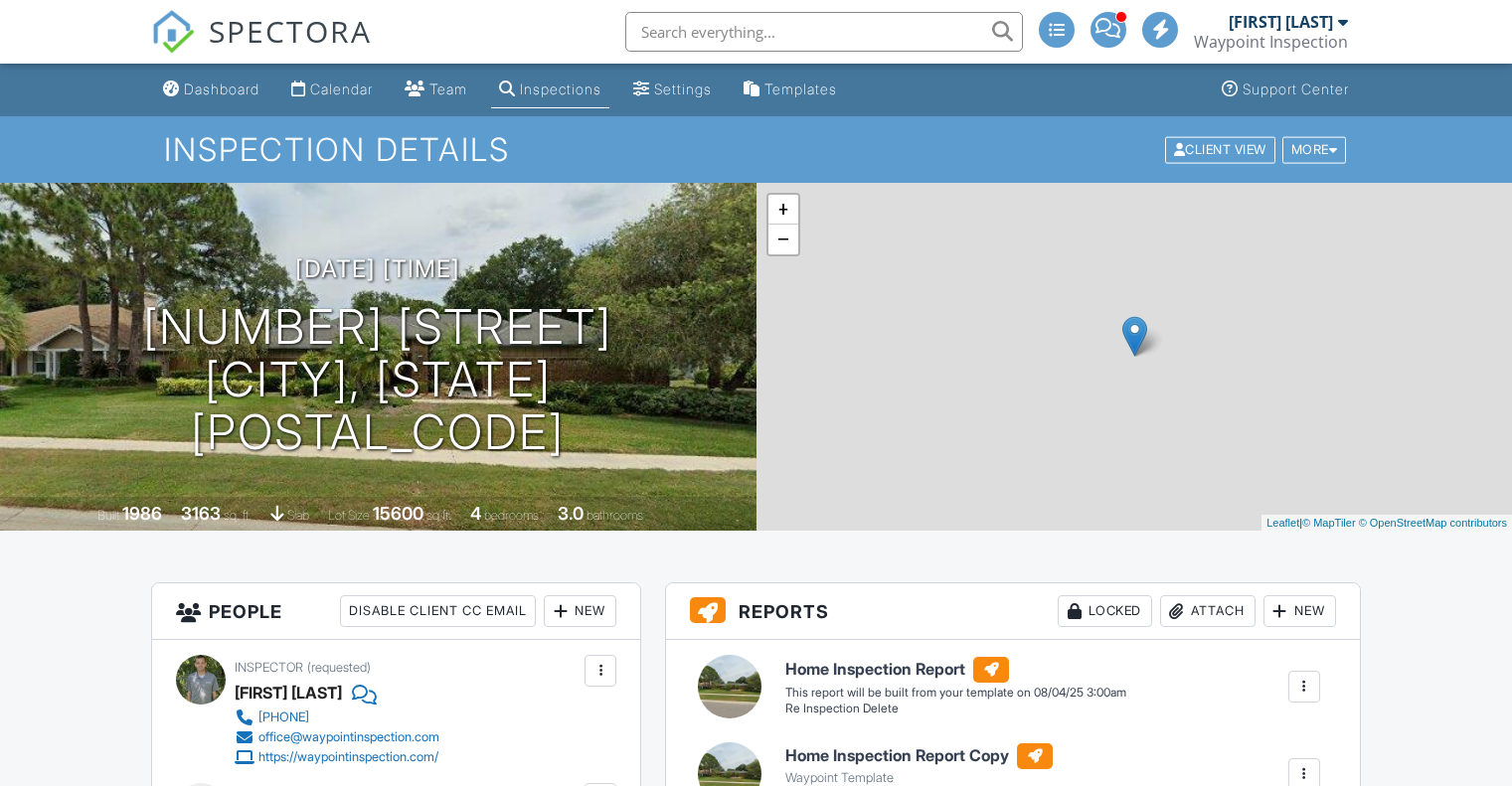 scroll, scrollTop: 0, scrollLeft: 0, axis: both 